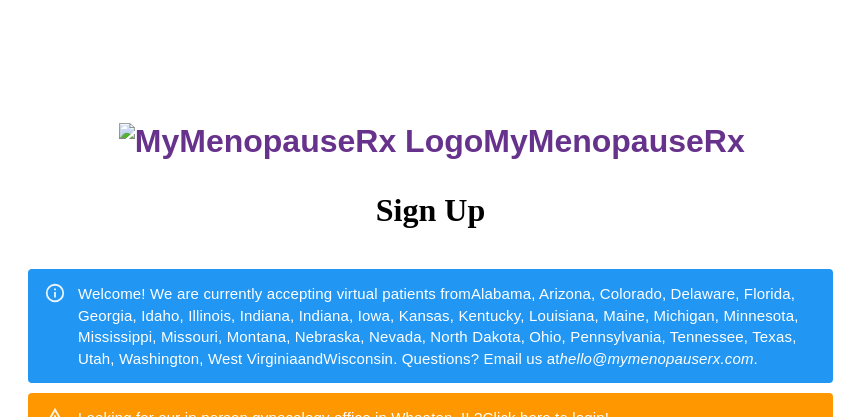 scroll, scrollTop: 0, scrollLeft: 0, axis: both 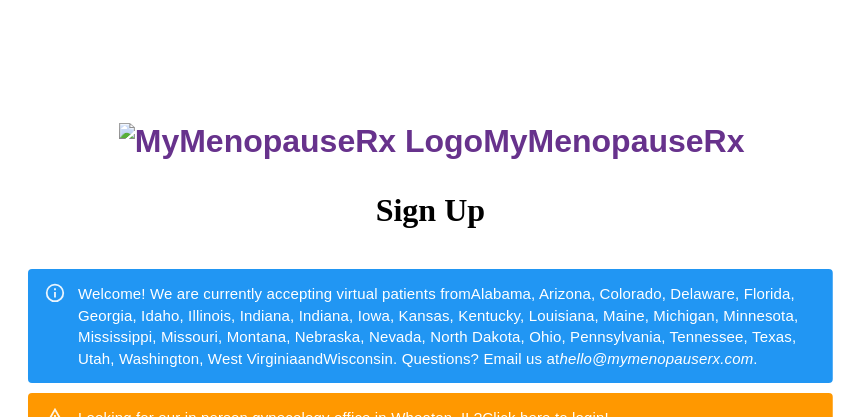 drag, startPoint x: 866, startPoint y: 80, endPoint x: 869, endPoint y: 45, distance: 35.128338 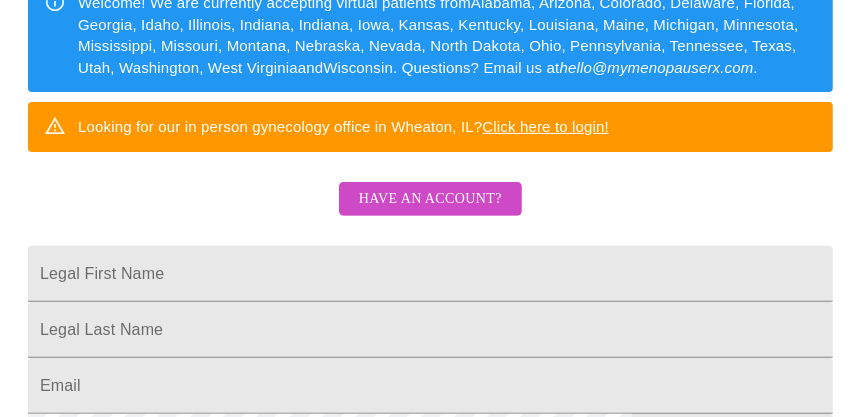 scroll, scrollTop: 295, scrollLeft: 0, axis: vertical 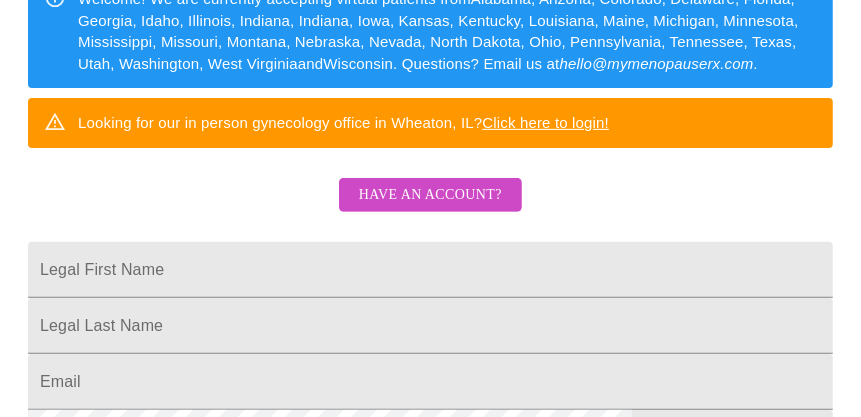 click on "Have an account?" at bounding box center (430, 195) 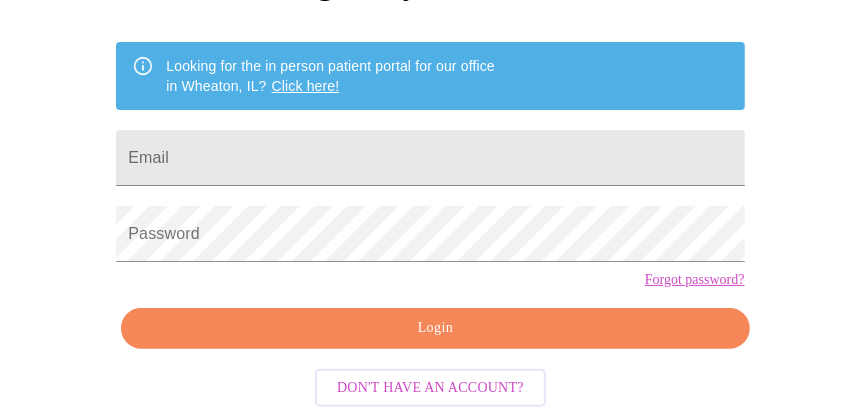 scroll, scrollTop: 259, scrollLeft: 0, axis: vertical 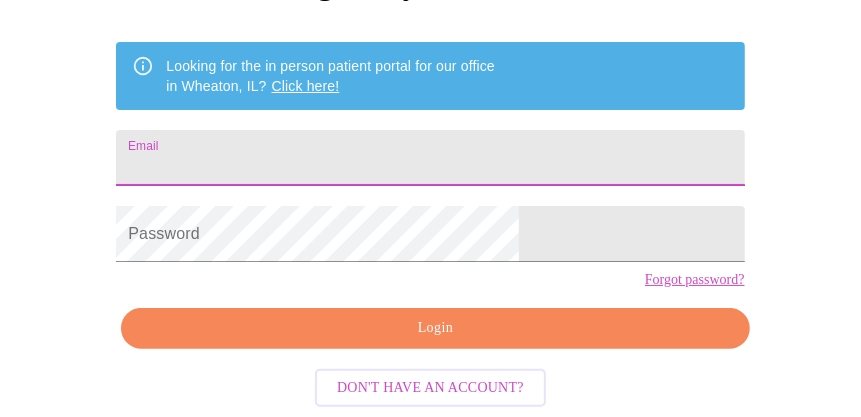 click on "Email" at bounding box center (430, 158) 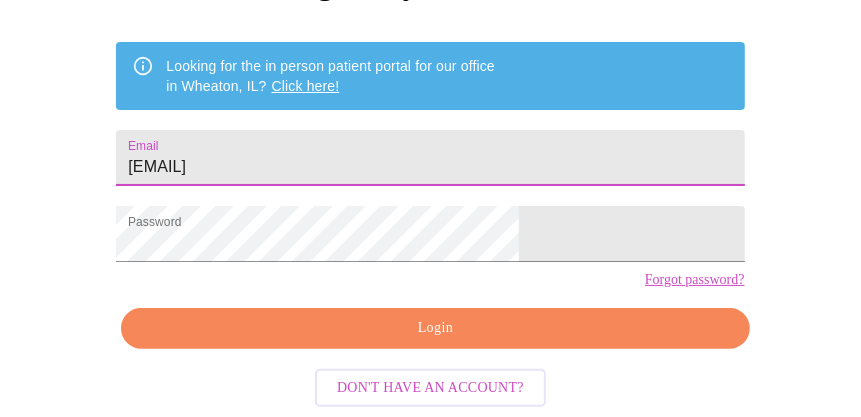 drag, startPoint x: 414, startPoint y: 131, endPoint x: 207, endPoint y: 142, distance: 207.29207 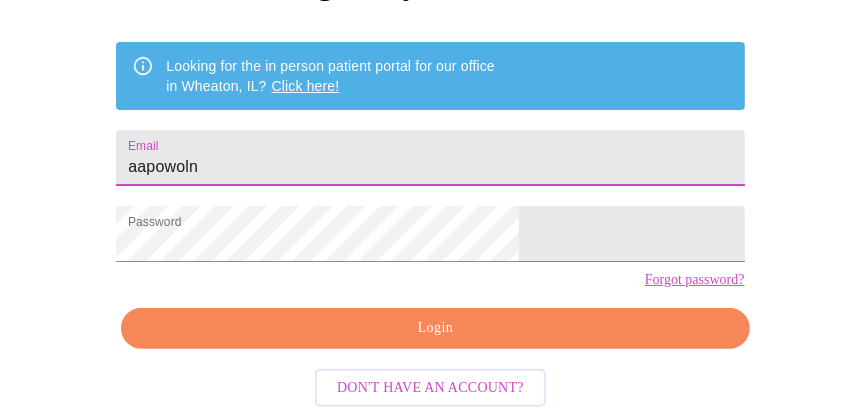 type on "[EMAIL]" 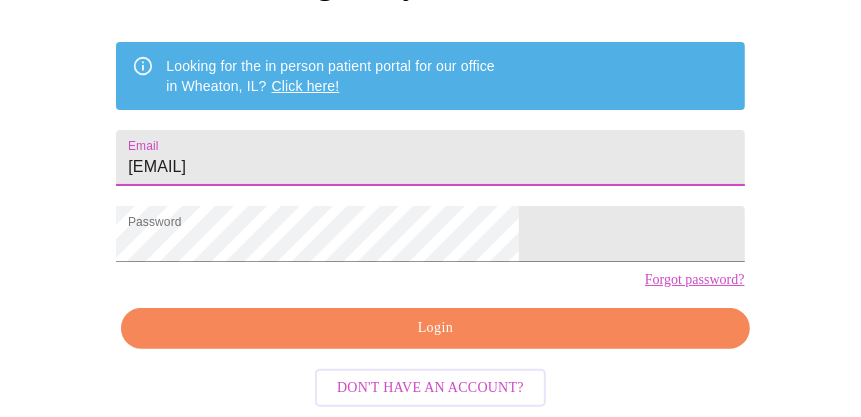 click on "Login" at bounding box center (435, 328) 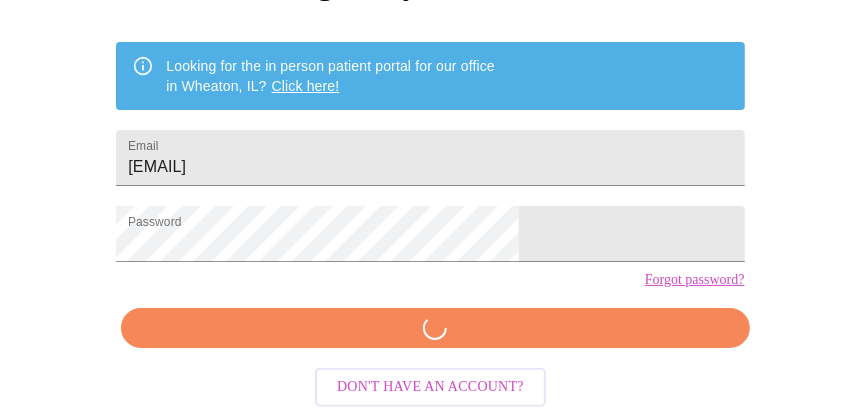 scroll, scrollTop: 258, scrollLeft: 0, axis: vertical 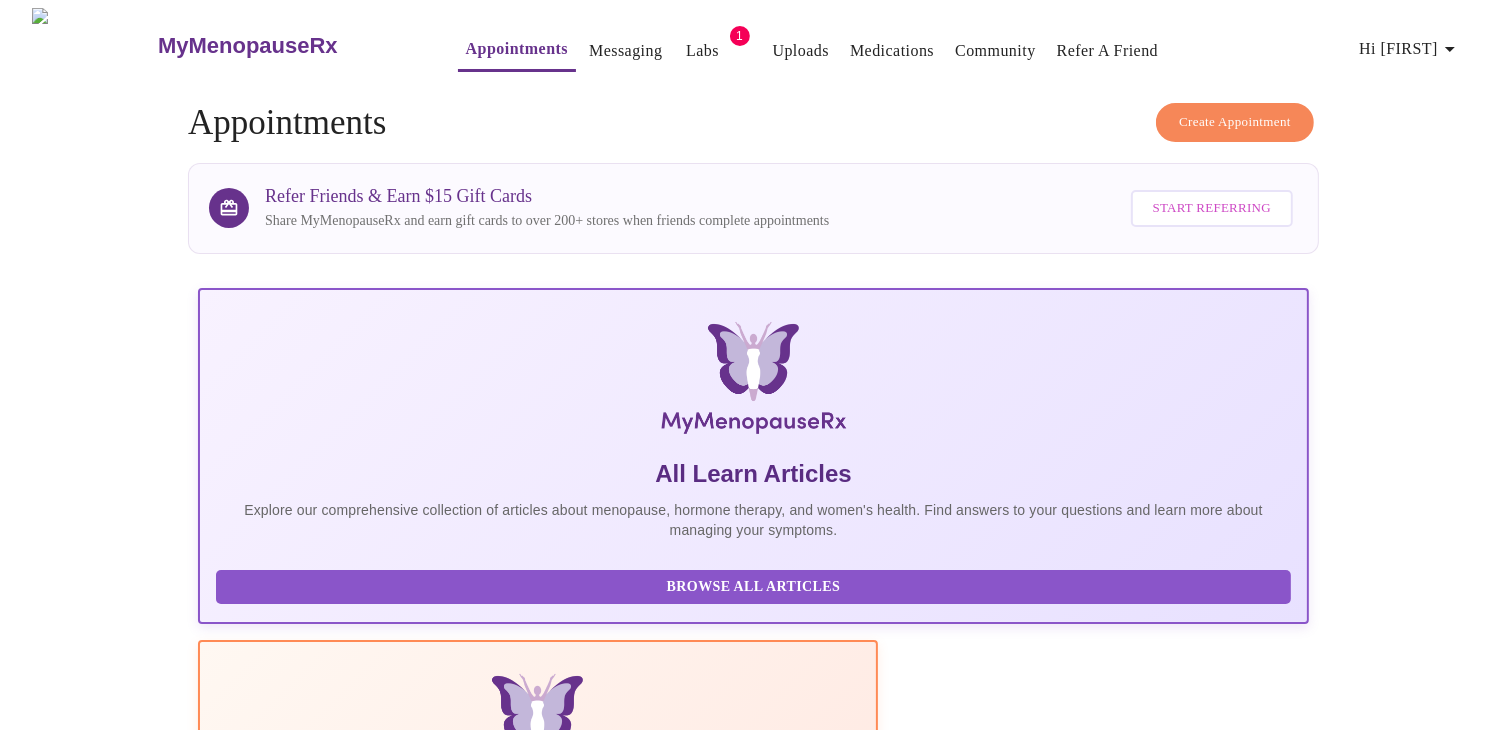 click on "Labs" at bounding box center (703, 51) 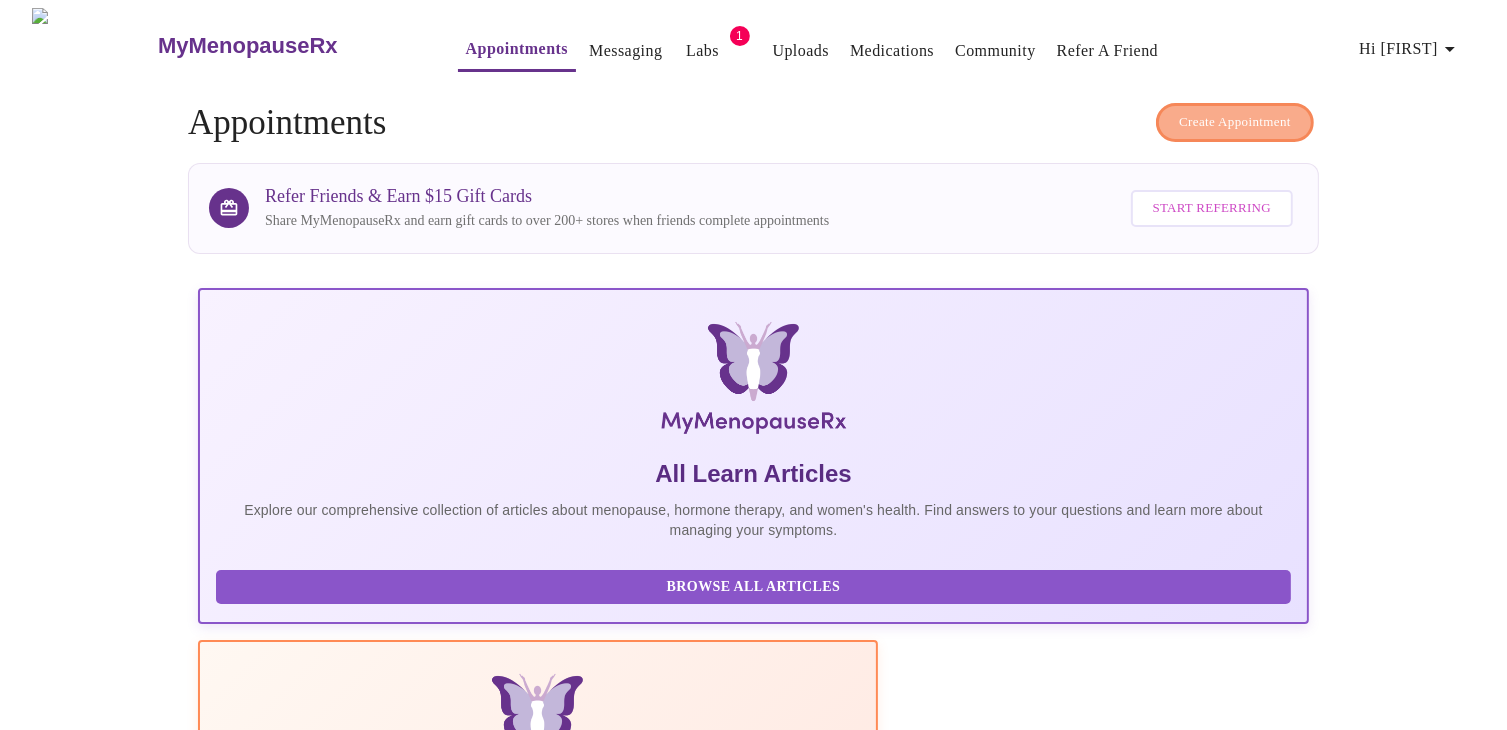 click on "Create Appointment" at bounding box center [1235, 122] 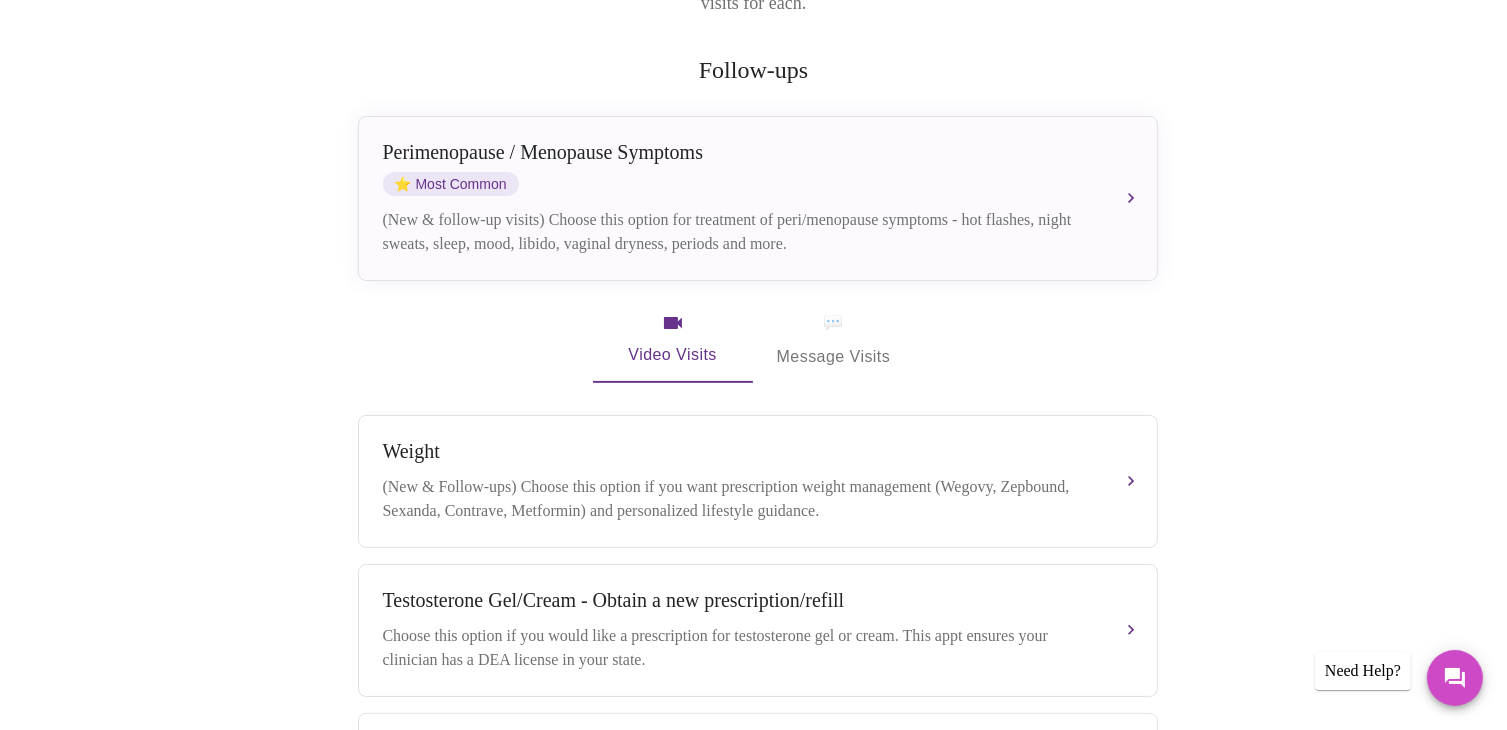 scroll, scrollTop: 48, scrollLeft: 0, axis: vertical 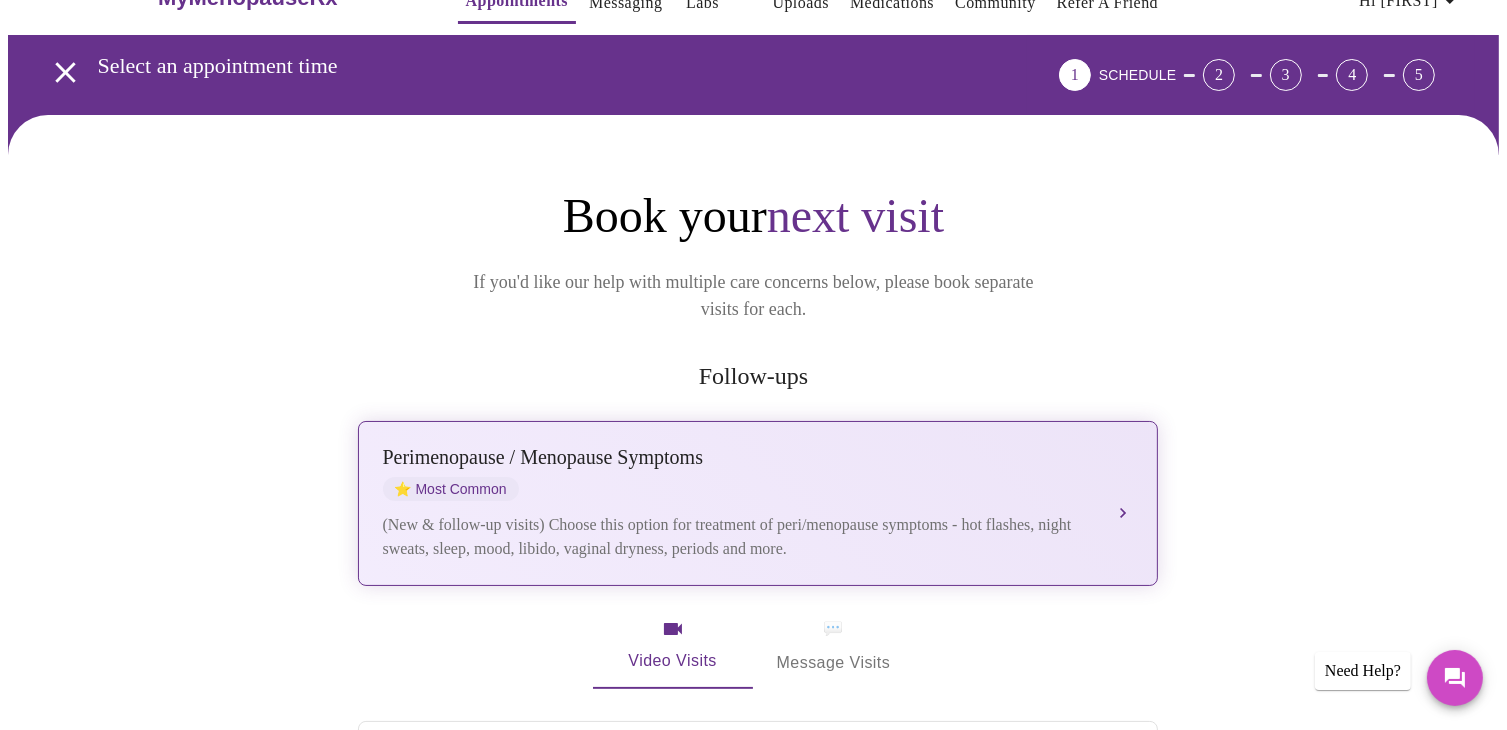 click on "Perimenopause / Menopause Symptoms  ⭐  Most Common (New & follow-up visits) Choose this option for treatment of peri/menopause symptoms - hot flashes, night sweats, sleep, mood, libido, vaginal dryness, periods and more." at bounding box center (758, 503) 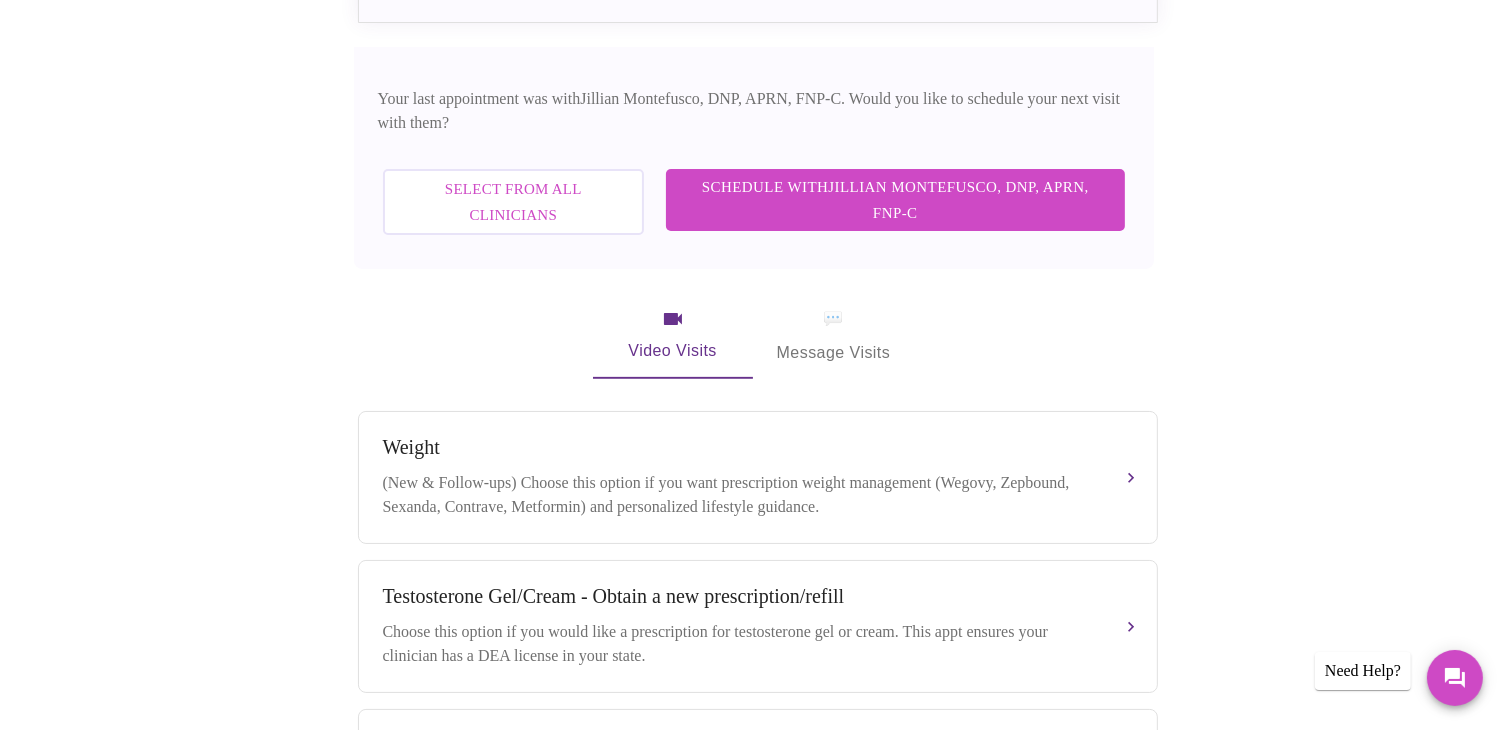 scroll, scrollTop: 644, scrollLeft: 0, axis: vertical 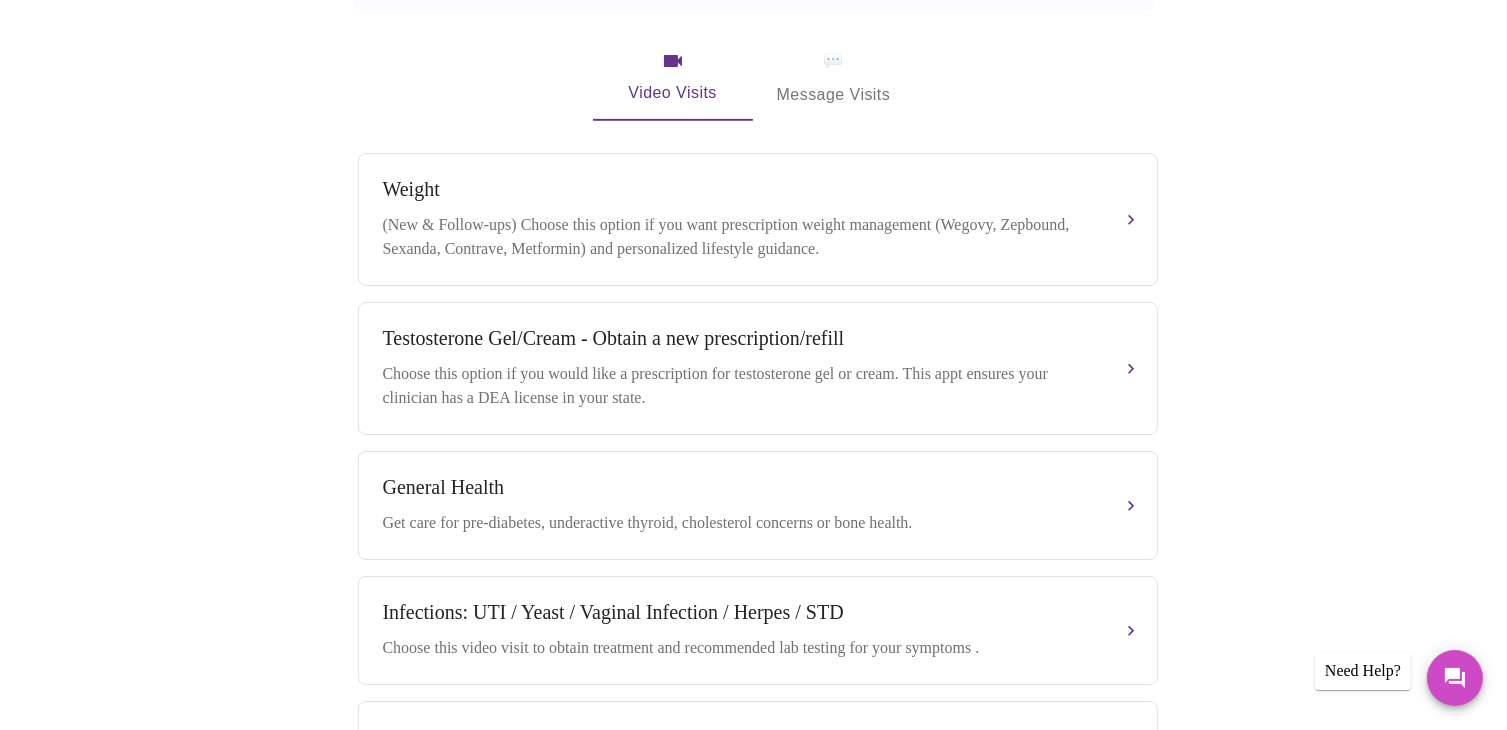 click on "Book your  next visit If you'd like our help with multiple care concerns below, please book separate visits for each. Follow-ups Perimenopause / Menopause Symptoms  ⭐  Most Common (New & follow-up visits) Choose this option for treatment of peri/menopause symptoms - hot flashes, night sweats, sleep, mood, libido, vaginal dryness, periods and more.  Your last appointment was with  [PERSON_NAME] , [TITLE] . Would you like to schedule your next visit with them? Select from All Clinicians Schedule with  [PERSON_NAME] , [TITLE] Video Visits 💬 Message Visits Weight (New & Follow-ups) Choose this option if you want prescription weight management (Wegovy, Zepbound, Sexanda, Contrave, Metformin) and personalized lifestyle guidance.  Testosterone Gel/Cream - Obtain a new prescription/refill  Choose this option if you would like a prescription for testosterone gel or cream. This appt ensures your clinician has a DEA license in your state.   General Health Hair Loss - Hormonal Need Help?" at bounding box center [753, 116] 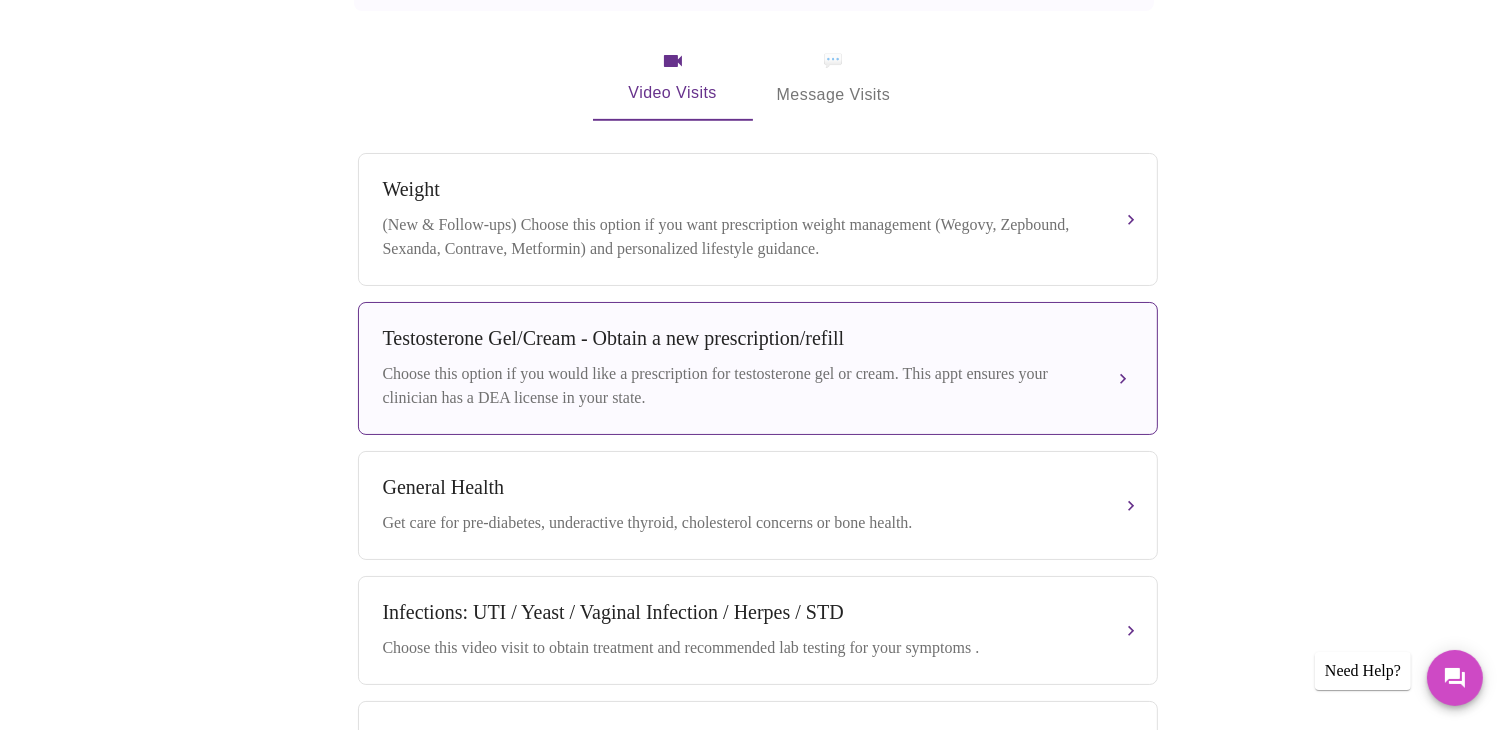 click on "Testosterone Gel/Cream - Obtain a new prescription/refill  Choose this option if you would like a prescription for testosterone gel or cream. This appt ensures your clinician has a DEA license in your state." at bounding box center [758, 368] 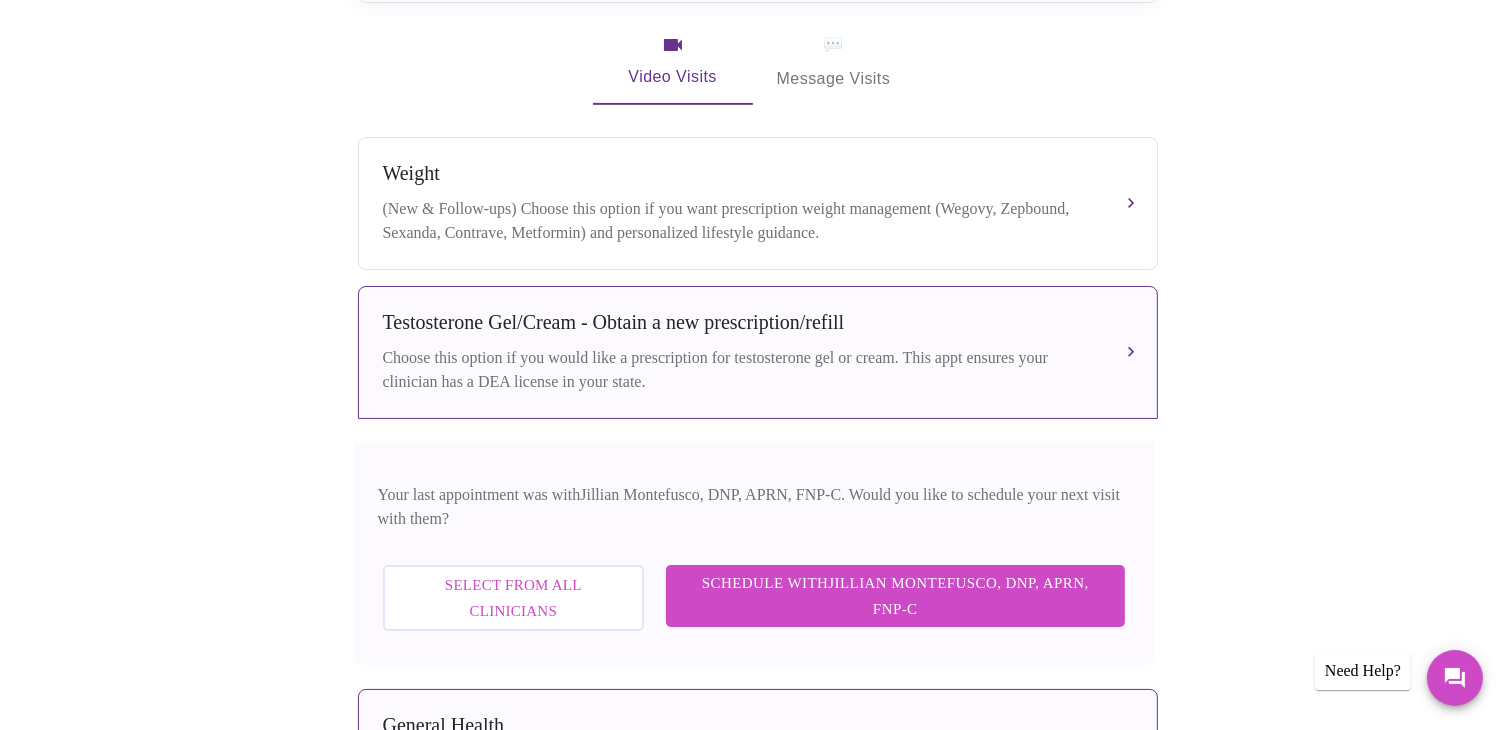 drag, startPoint x: 1490, startPoint y: 555, endPoint x: 982, endPoint y: 675, distance: 521.98083 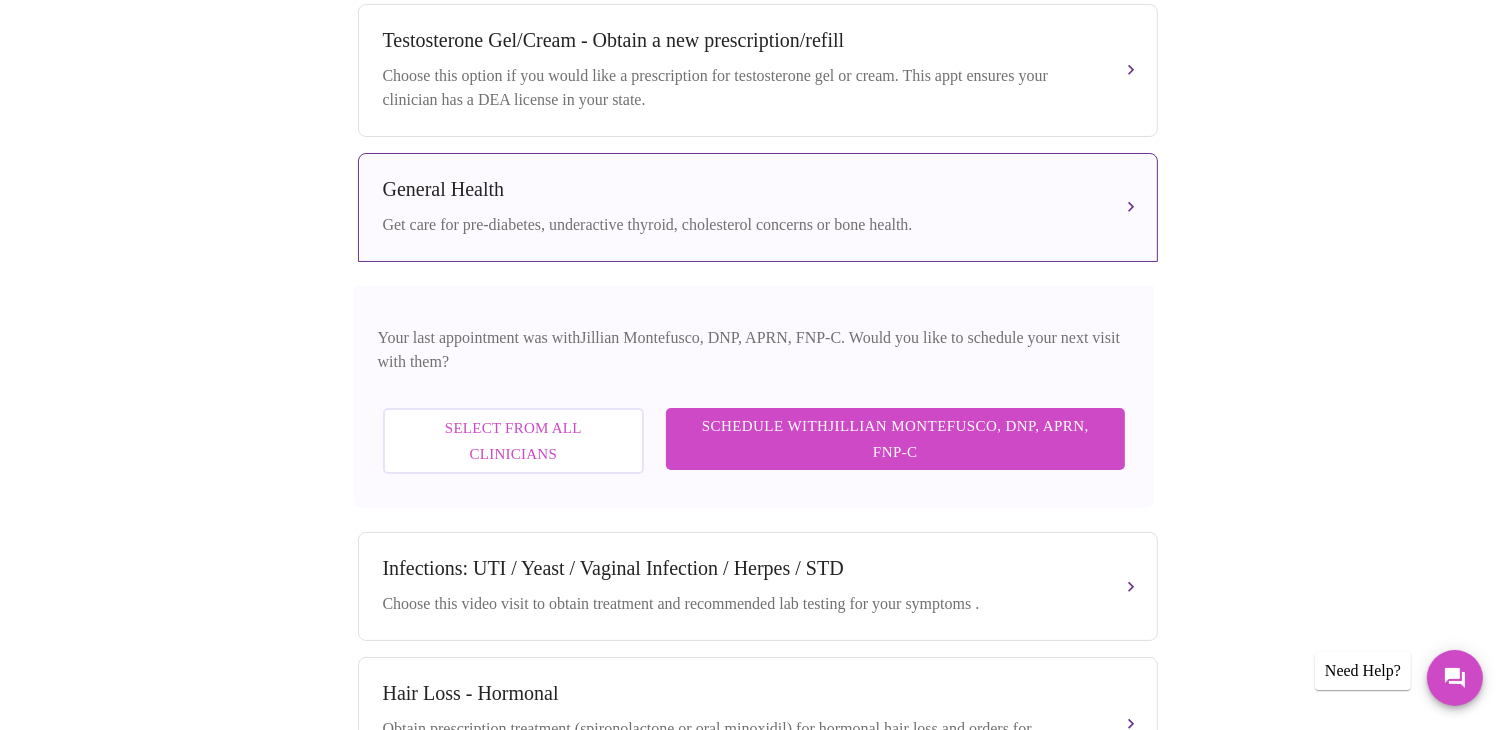 scroll, scrollTop: 912, scrollLeft: 0, axis: vertical 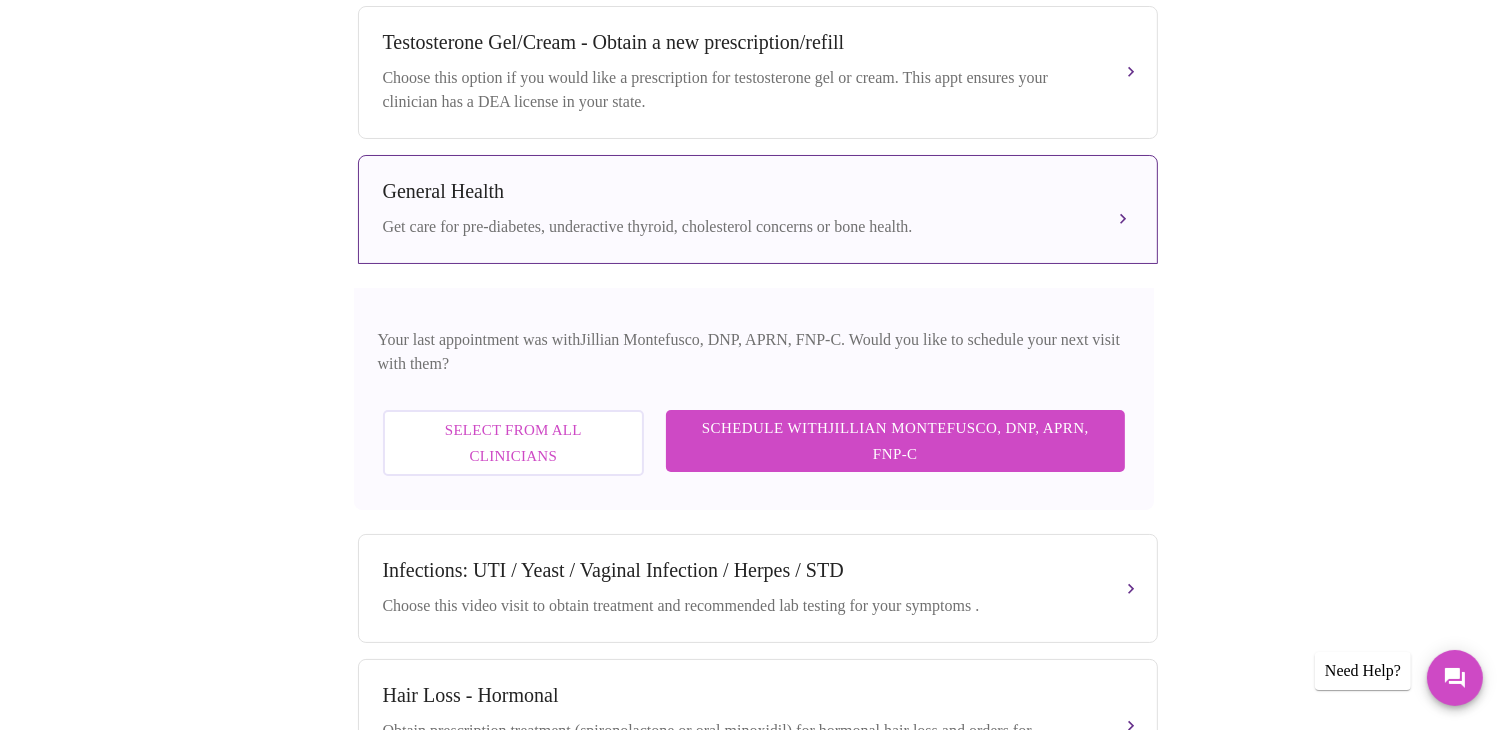 click on "General Health Get care for pre-diabetes, underactive thyroid, cholesterol concerns or bone health." at bounding box center [758, 209] 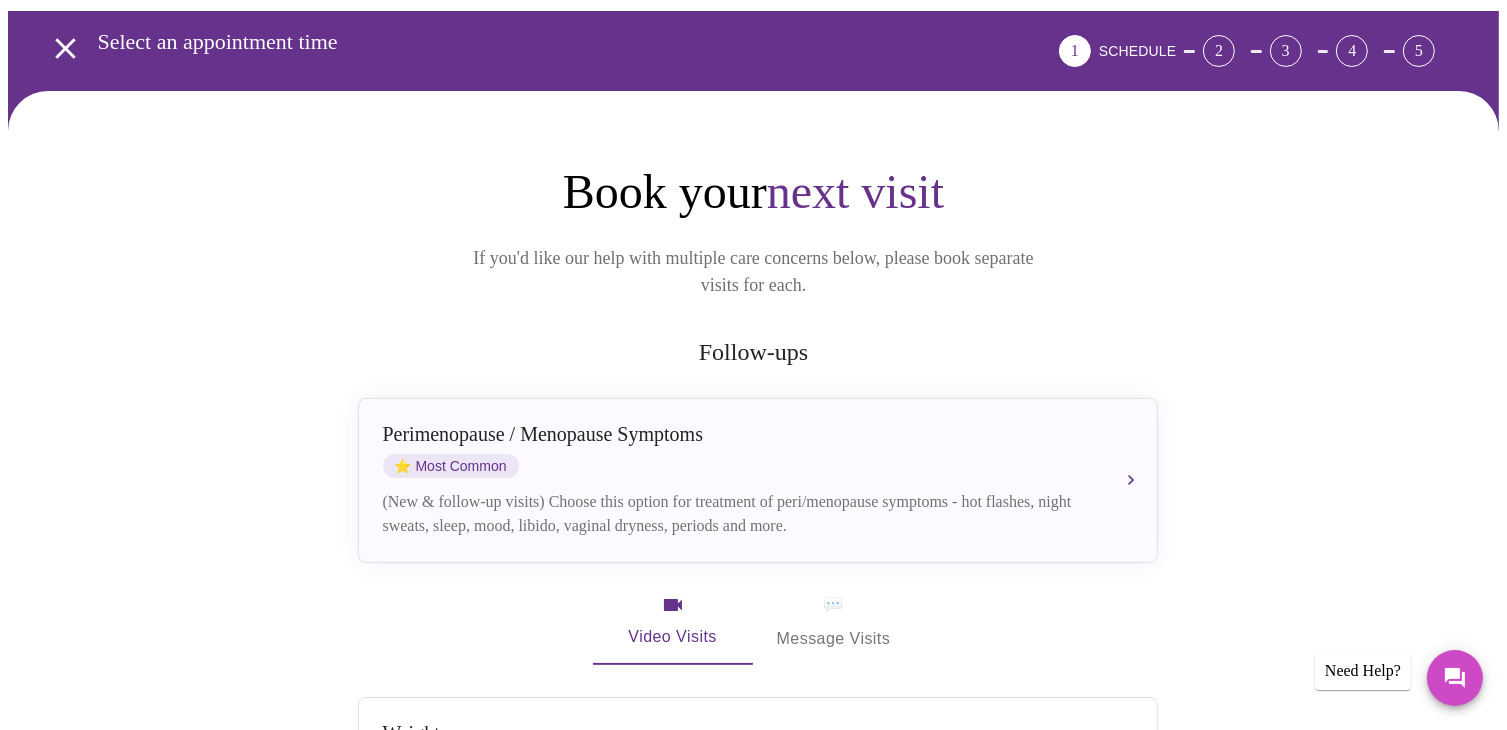 scroll, scrollTop: 40, scrollLeft: 0, axis: vertical 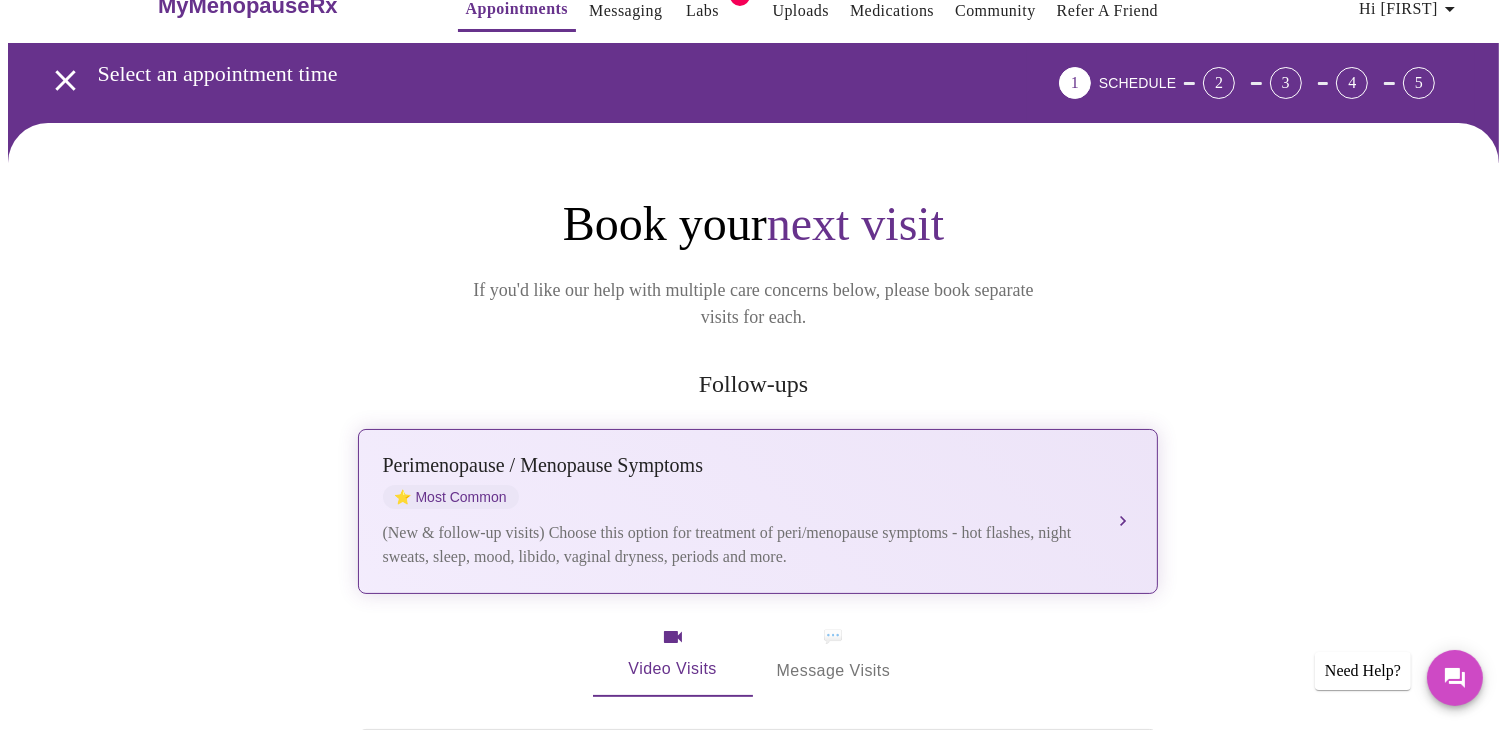 click on "Perimenopause / Menopause Symptoms  ⭐  Most Common (New & follow-up visits) Choose this option for treatment of peri/menopause symptoms - hot flashes, night sweats, sleep, mood, libido, vaginal dryness, periods and more." at bounding box center (758, 511) 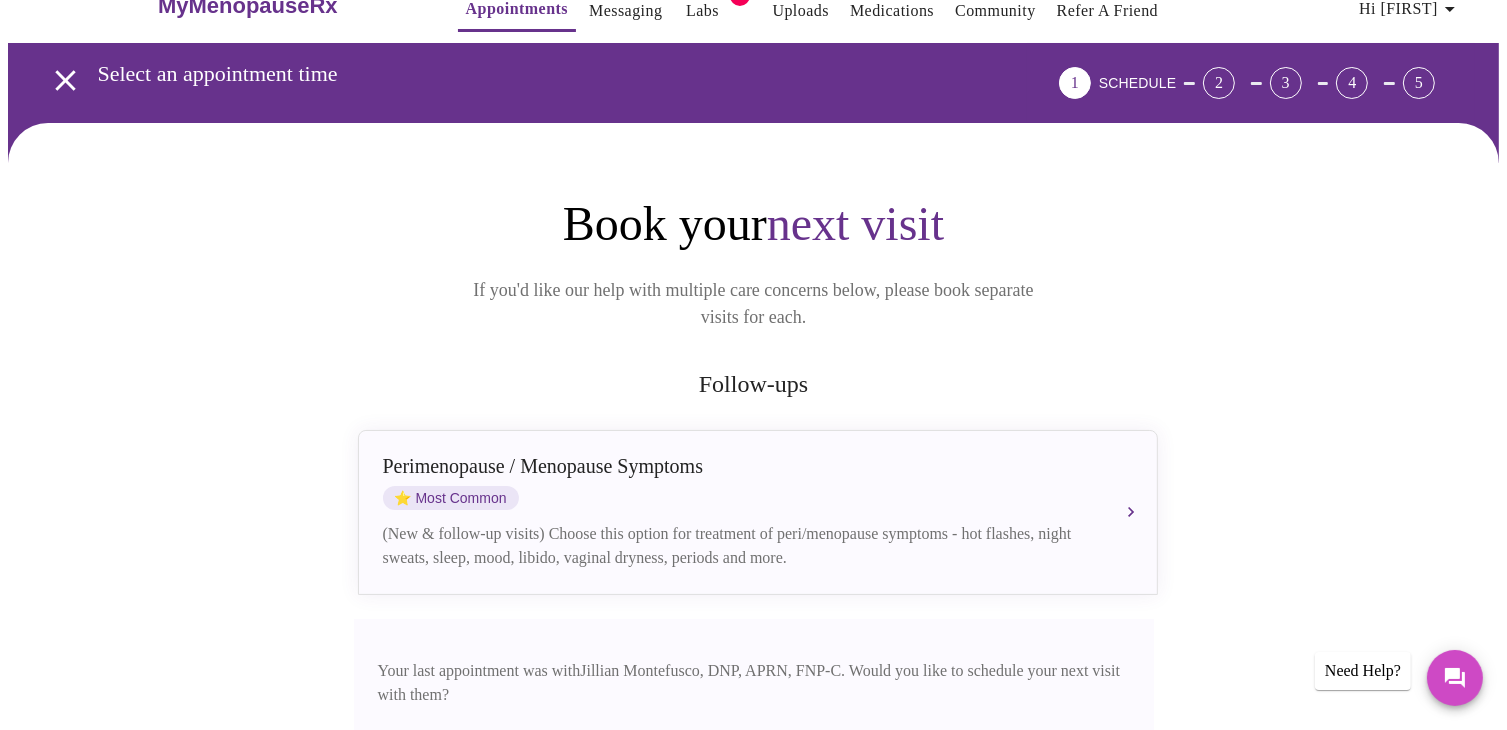click on "Schedule with [NAME] [NAME], DNP, APRN, FNP-C" at bounding box center [895, 772] 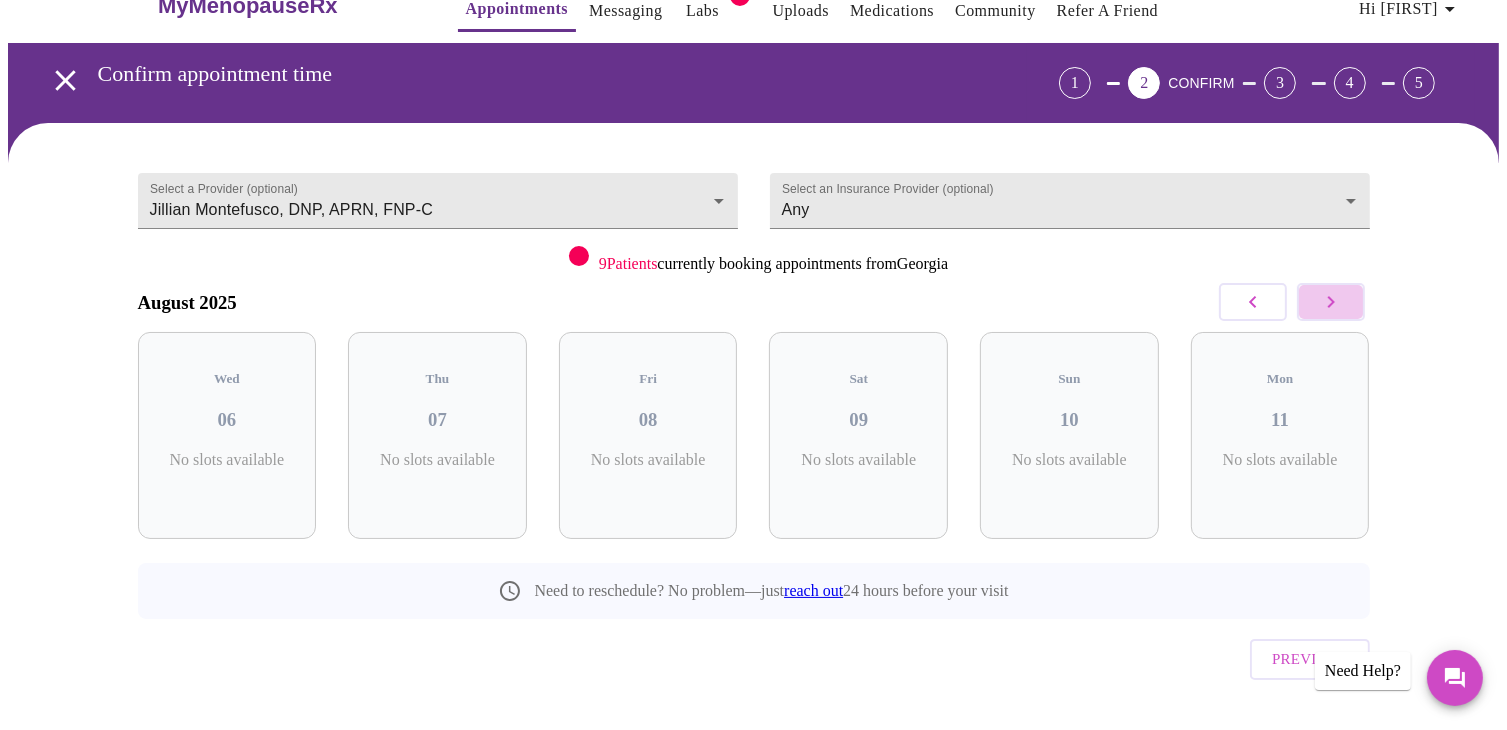 click at bounding box center (1331, 302) 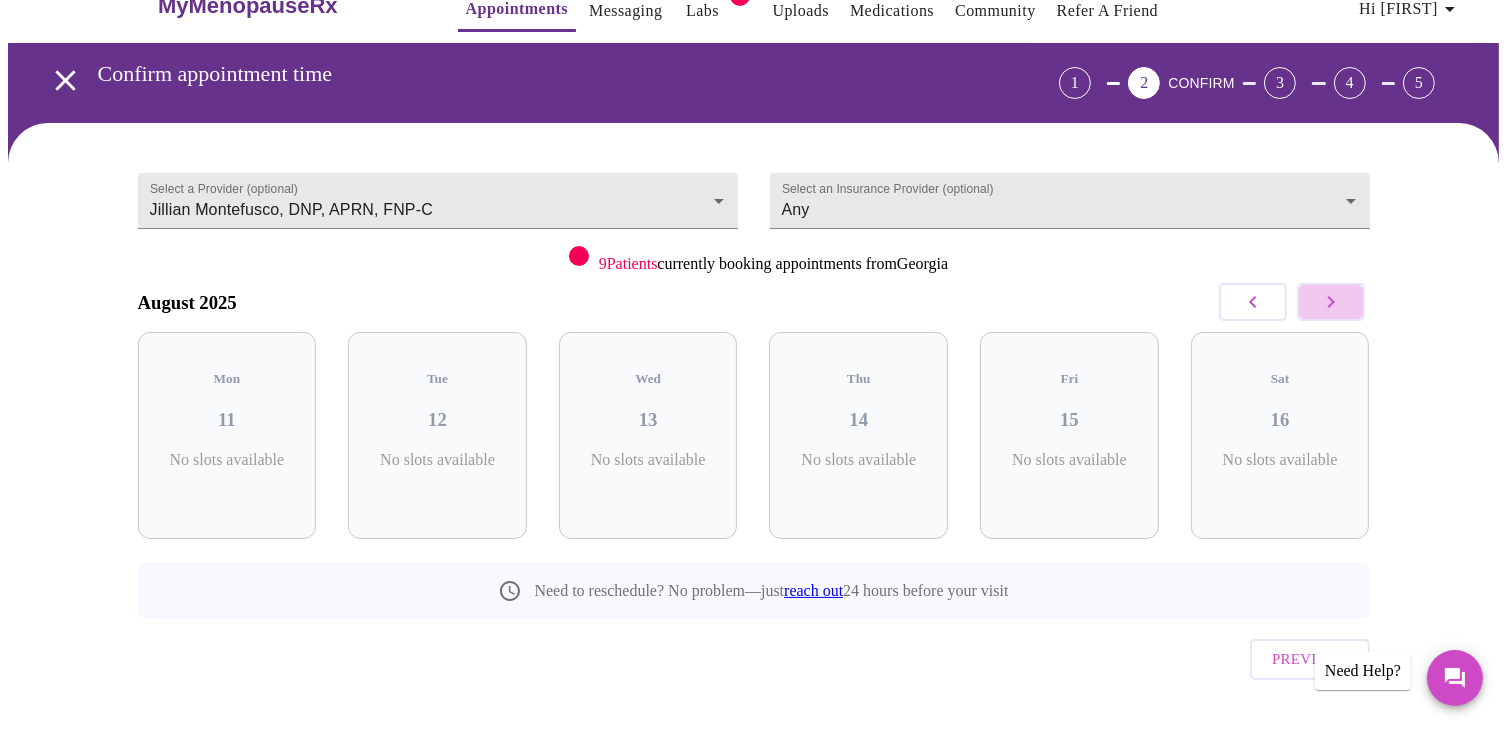 click at bounding box center [1331, 302] 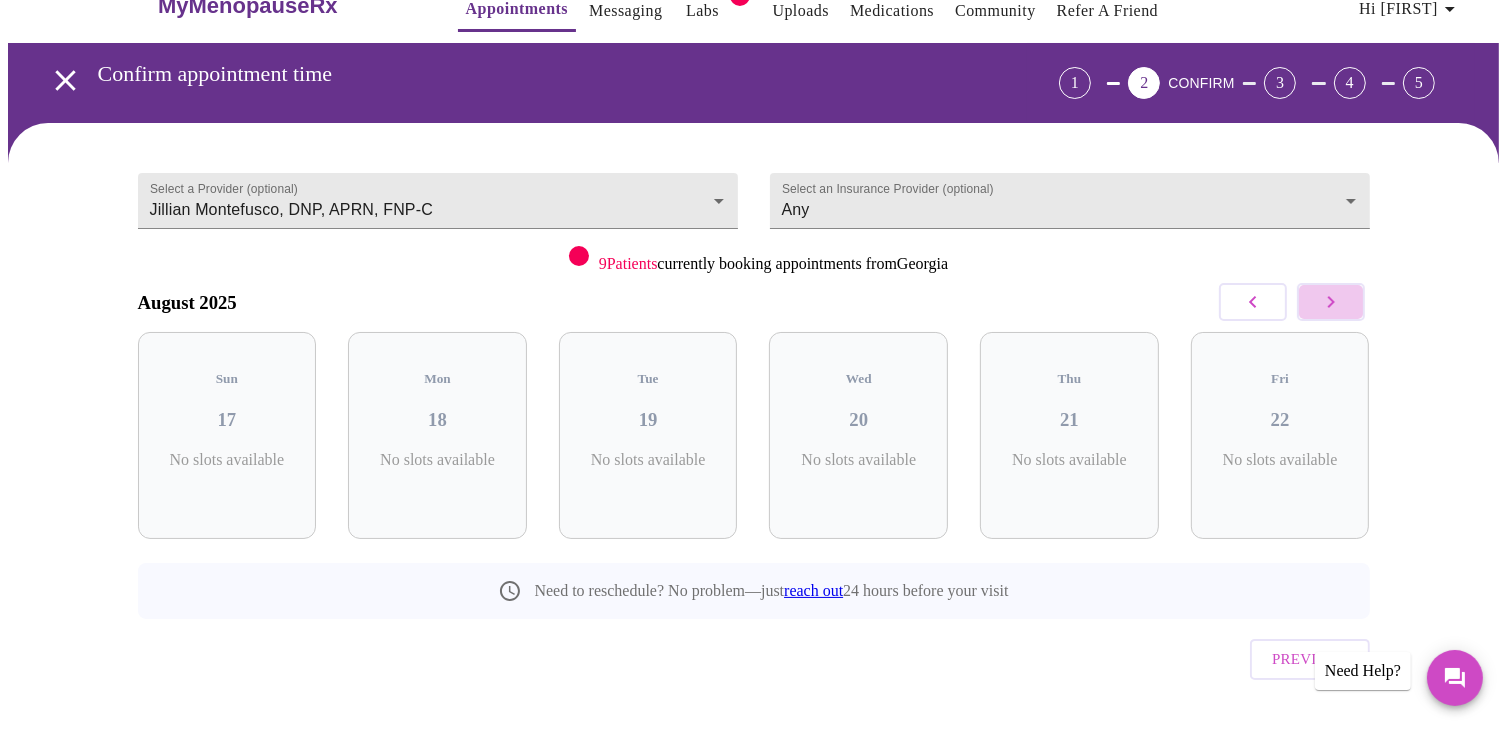 click at bounding box center (1331, 302) 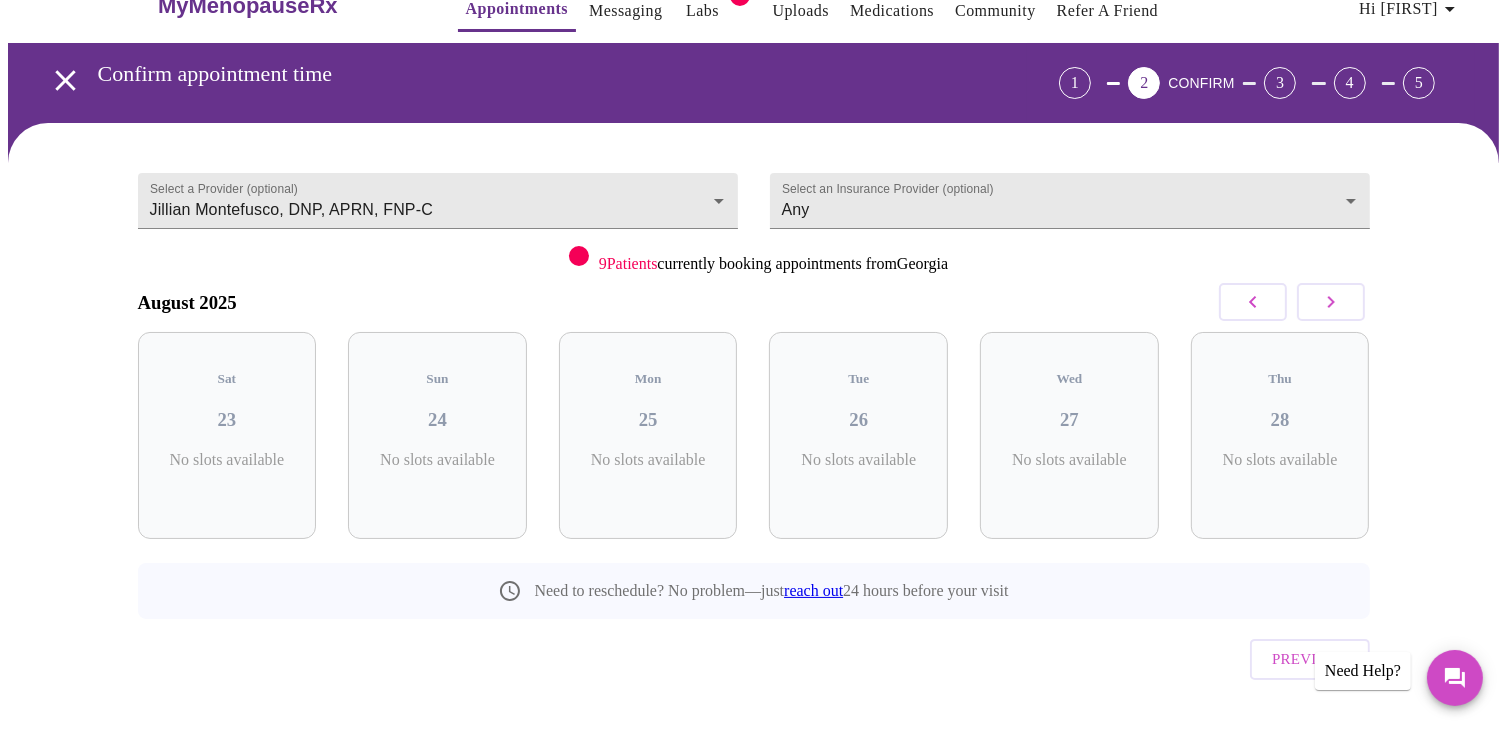 click at bounding box center (1331, 302) 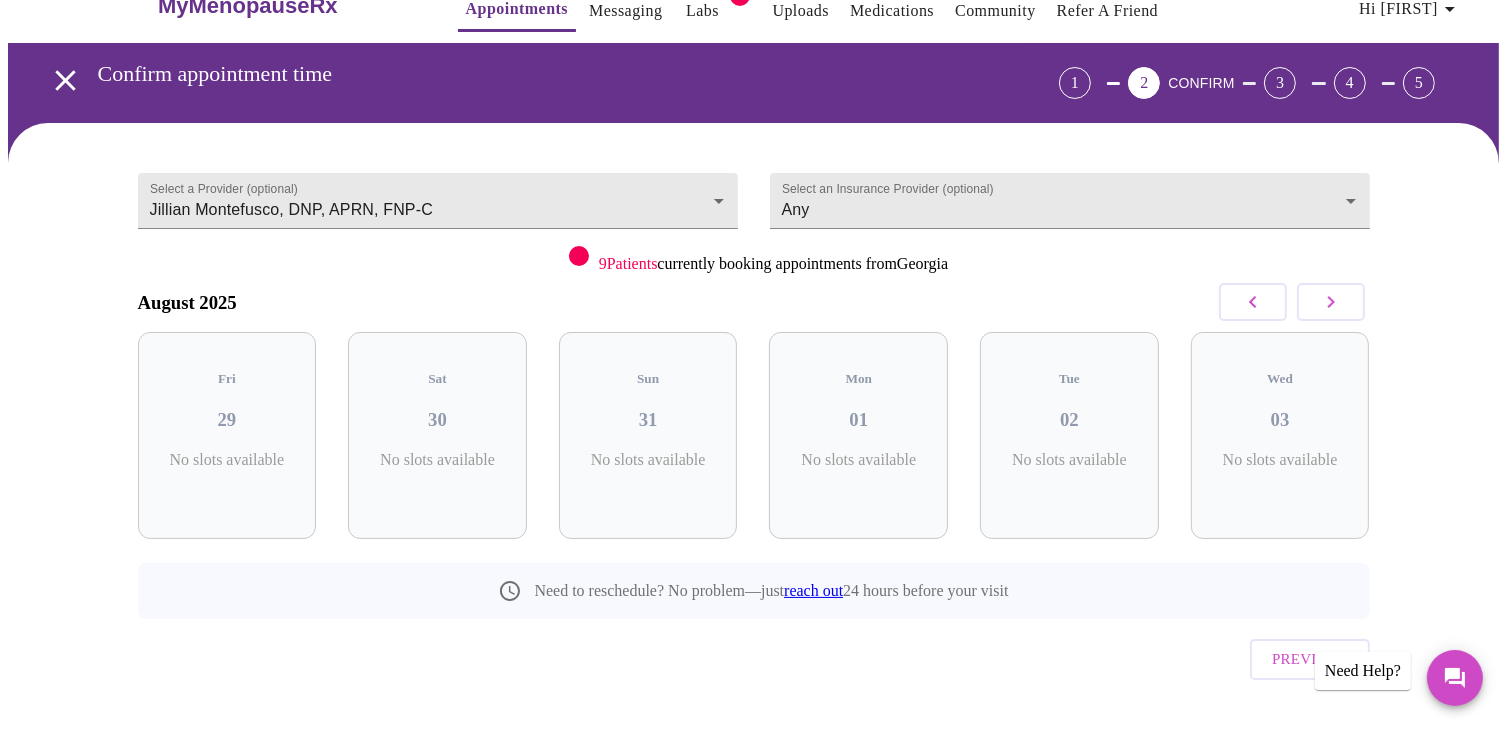 click at bounding box center [1331, 302] 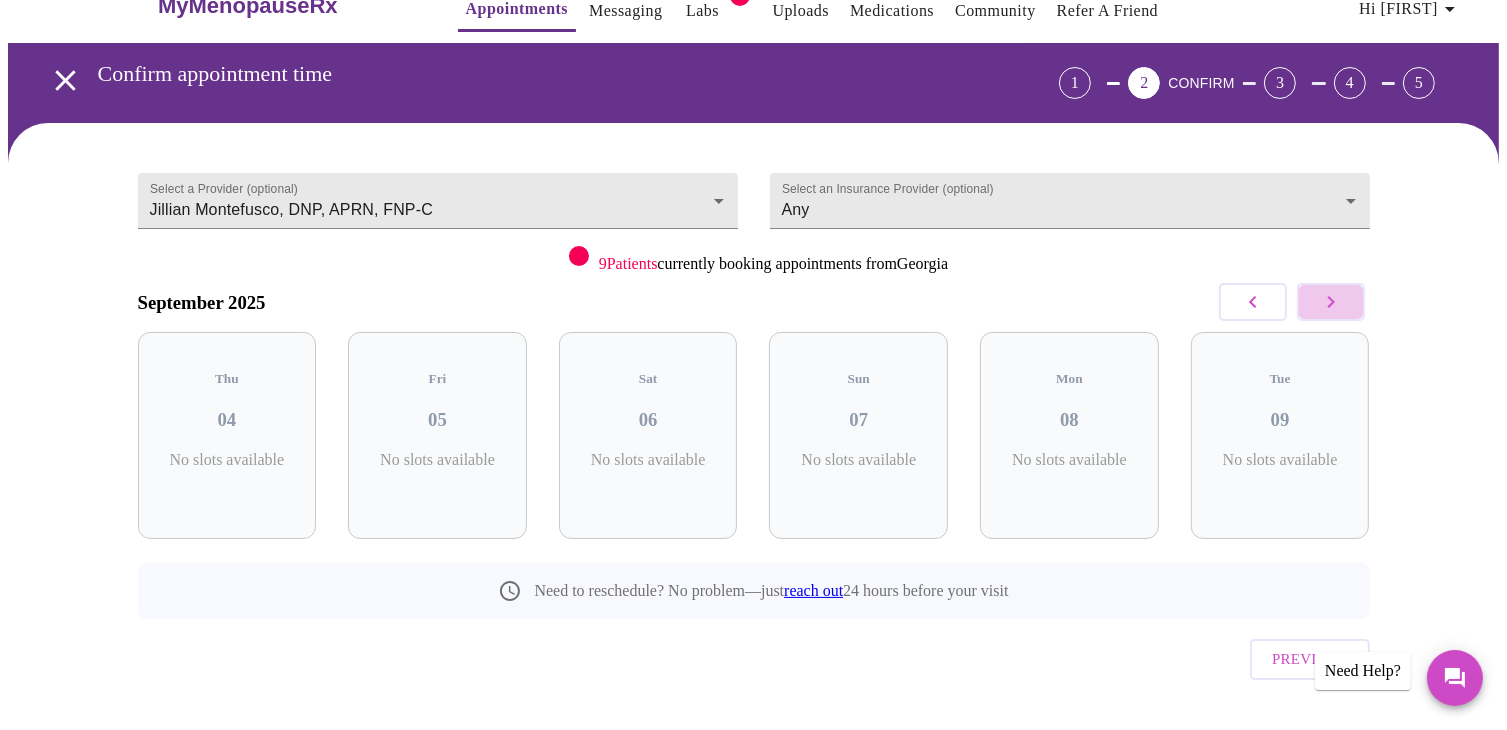 click at bounding box center (1331, 302) 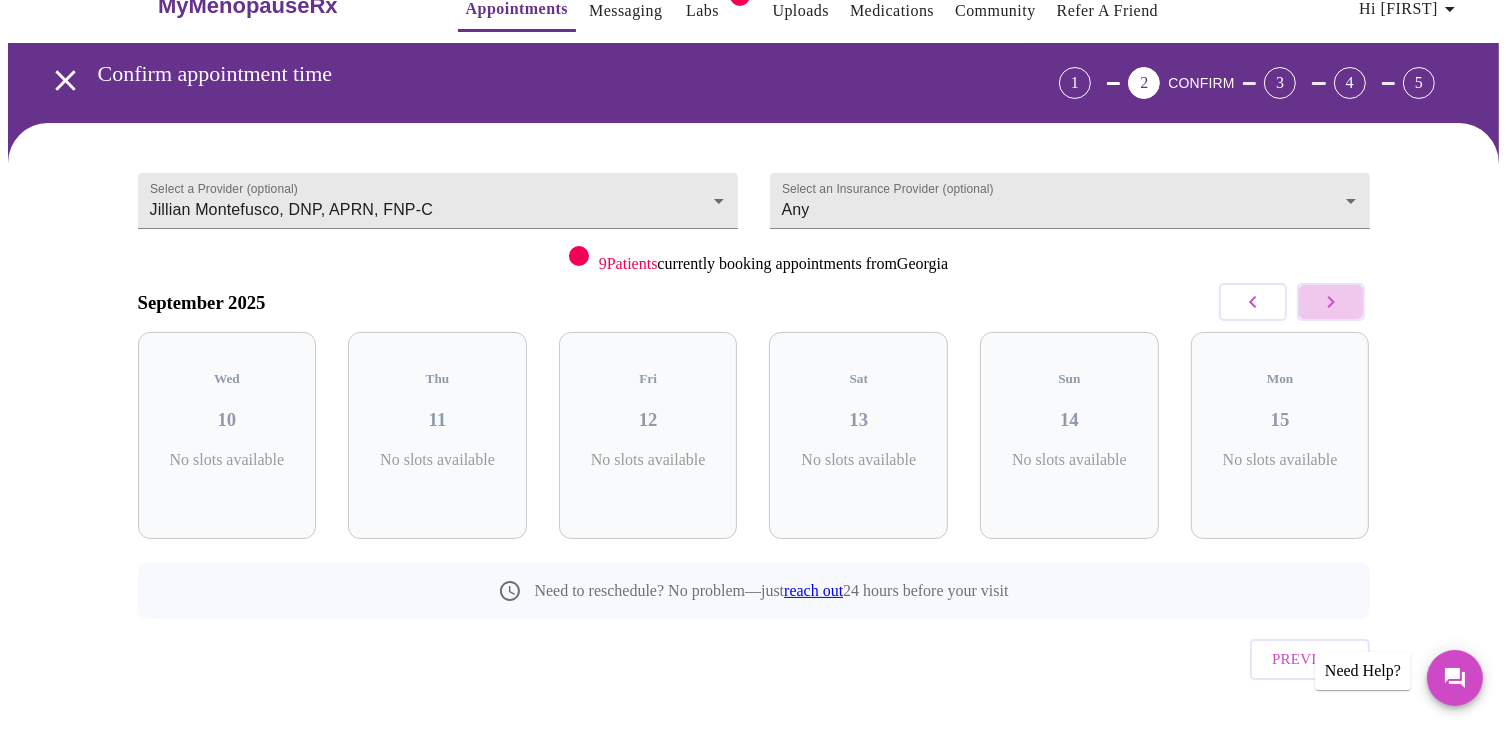 click at bounding box center (1331, 302) 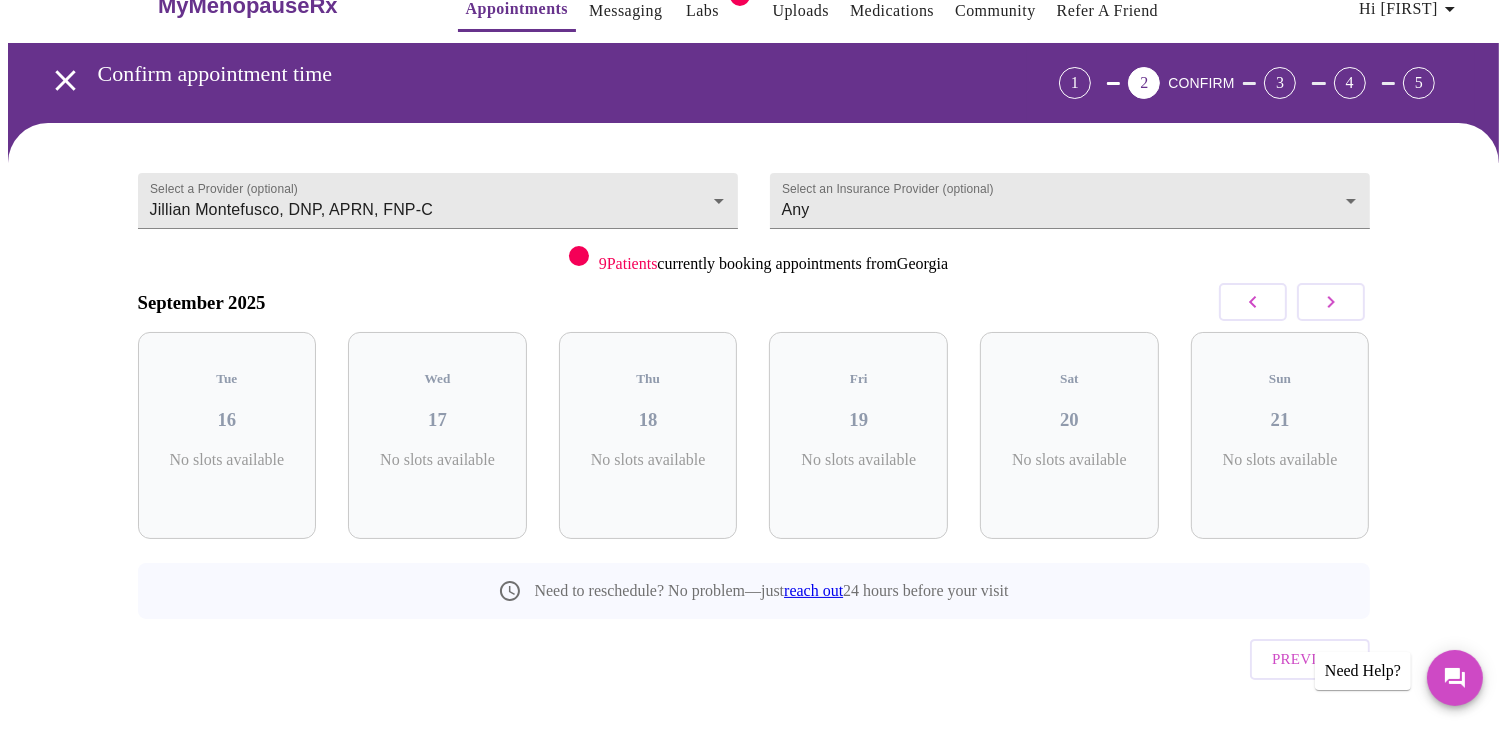 click at bounding box center (1331, 302) 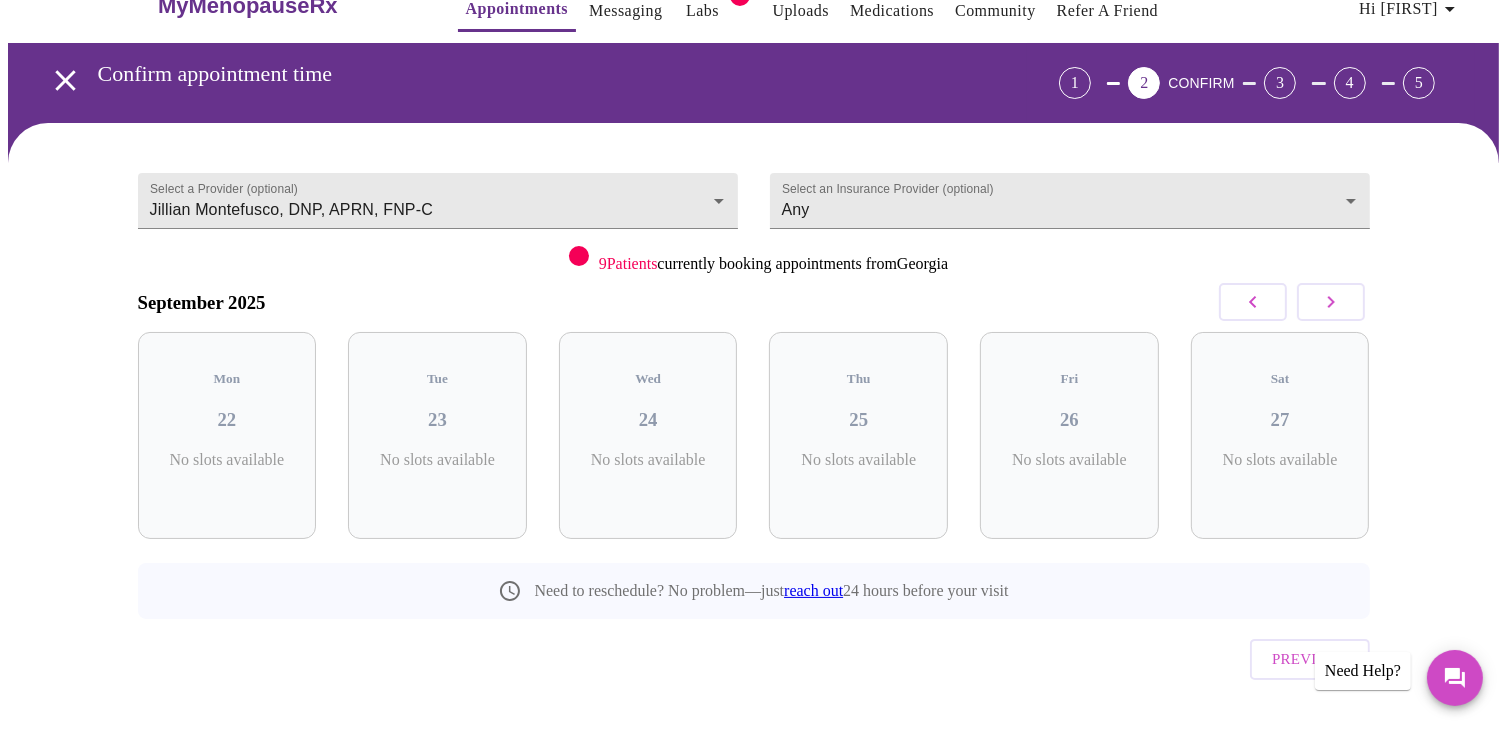 click at bounding box center (1331, 302) 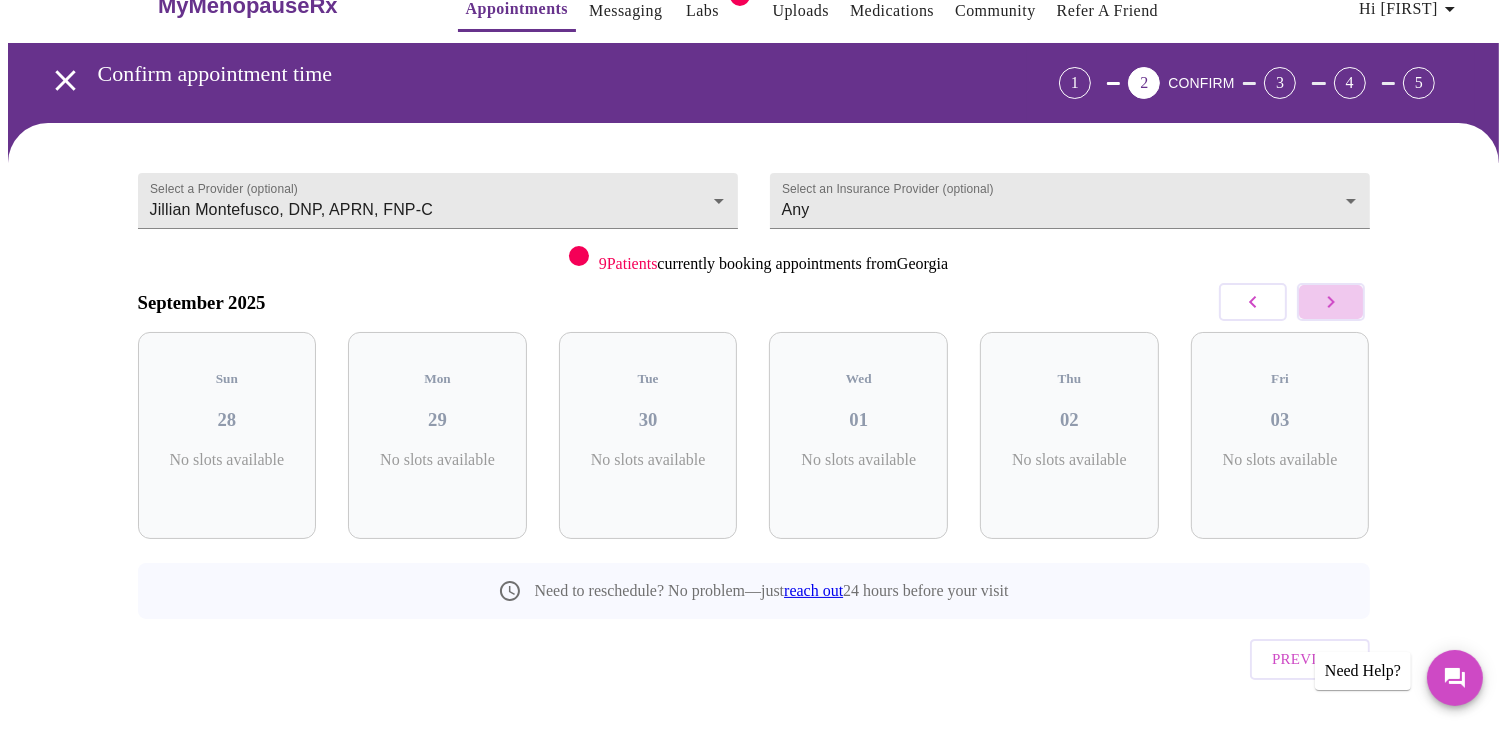 click at bounding box center [1331, 302] 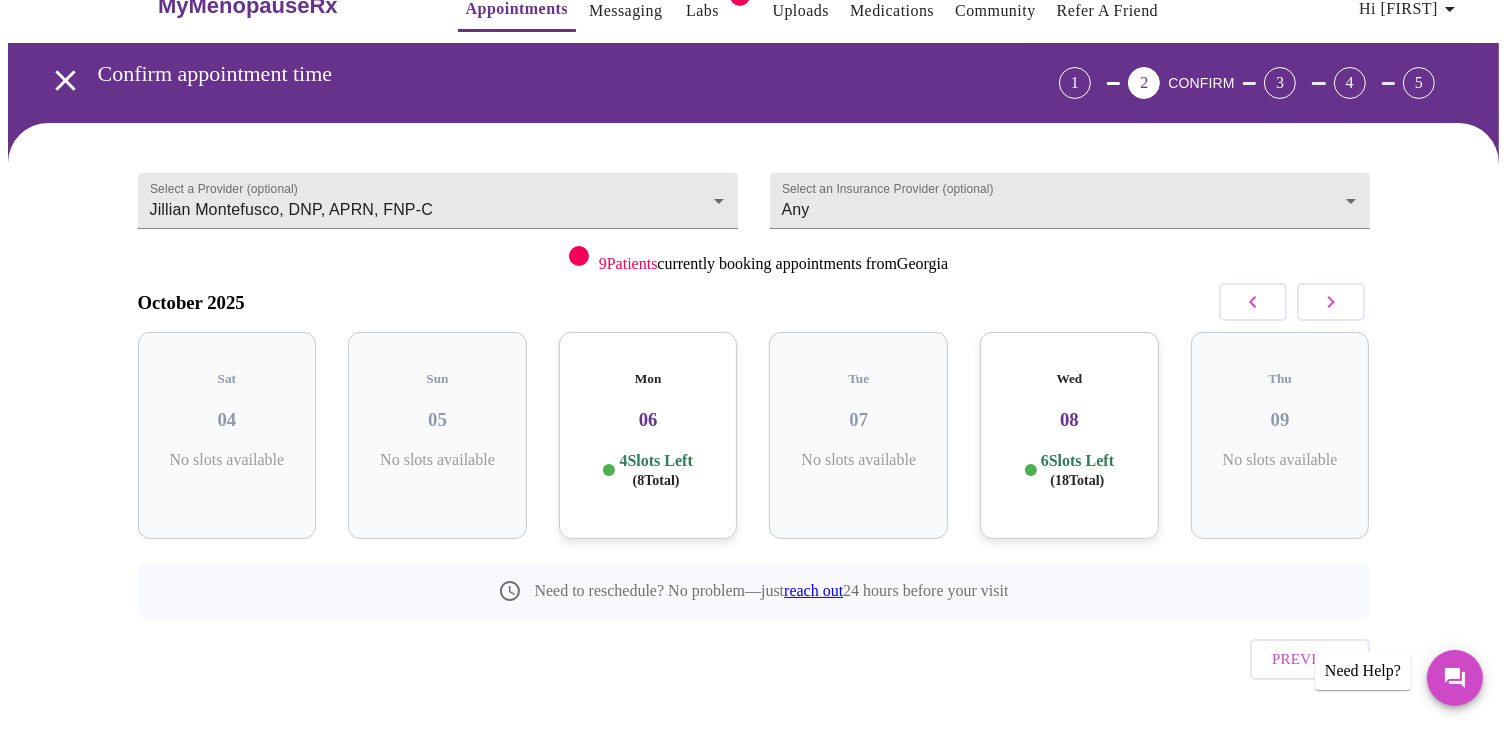 click on "Mon 06 4  Slots Left ( 8  Total)" at bounding box center [648, 435] 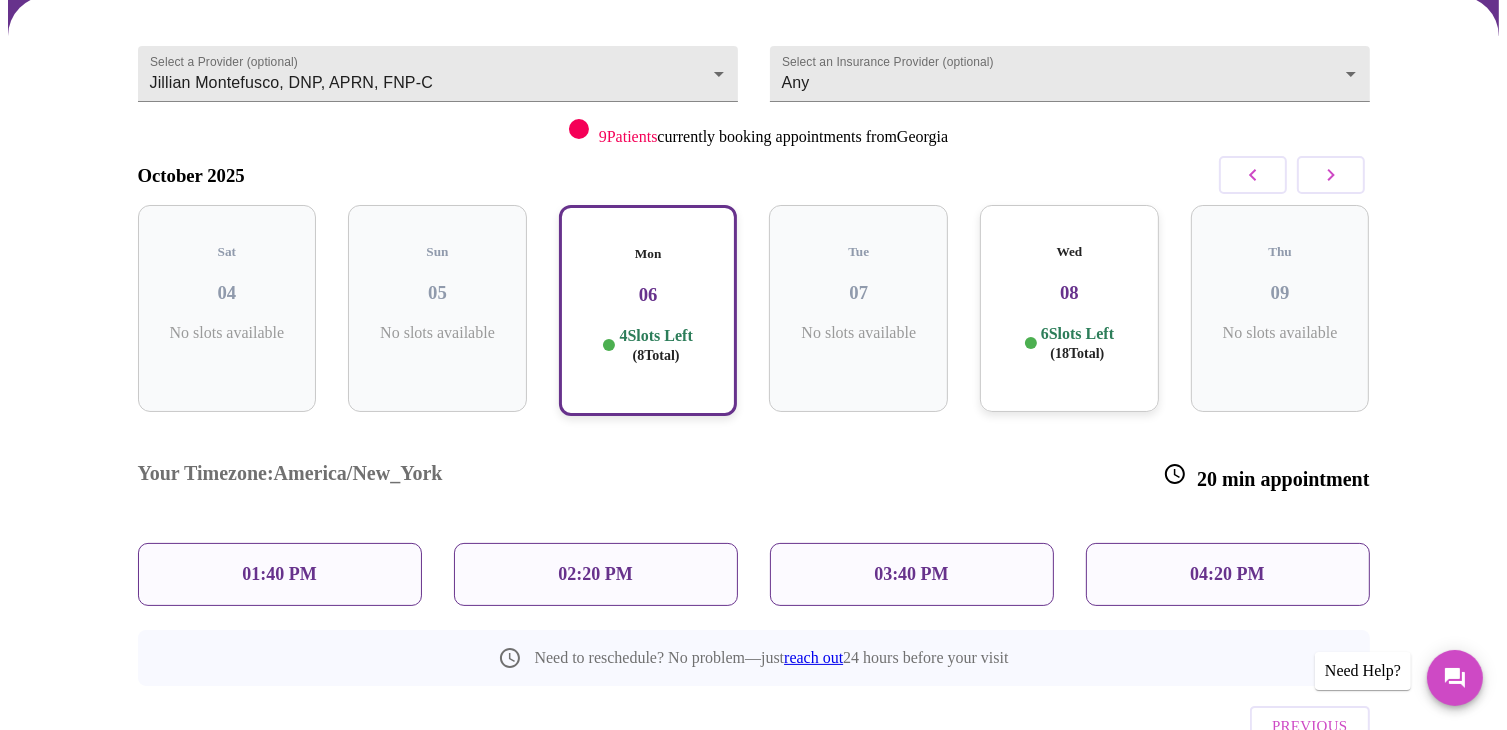 scroll, scrollTop: 216, scrollLeft: 0, axis: vertical 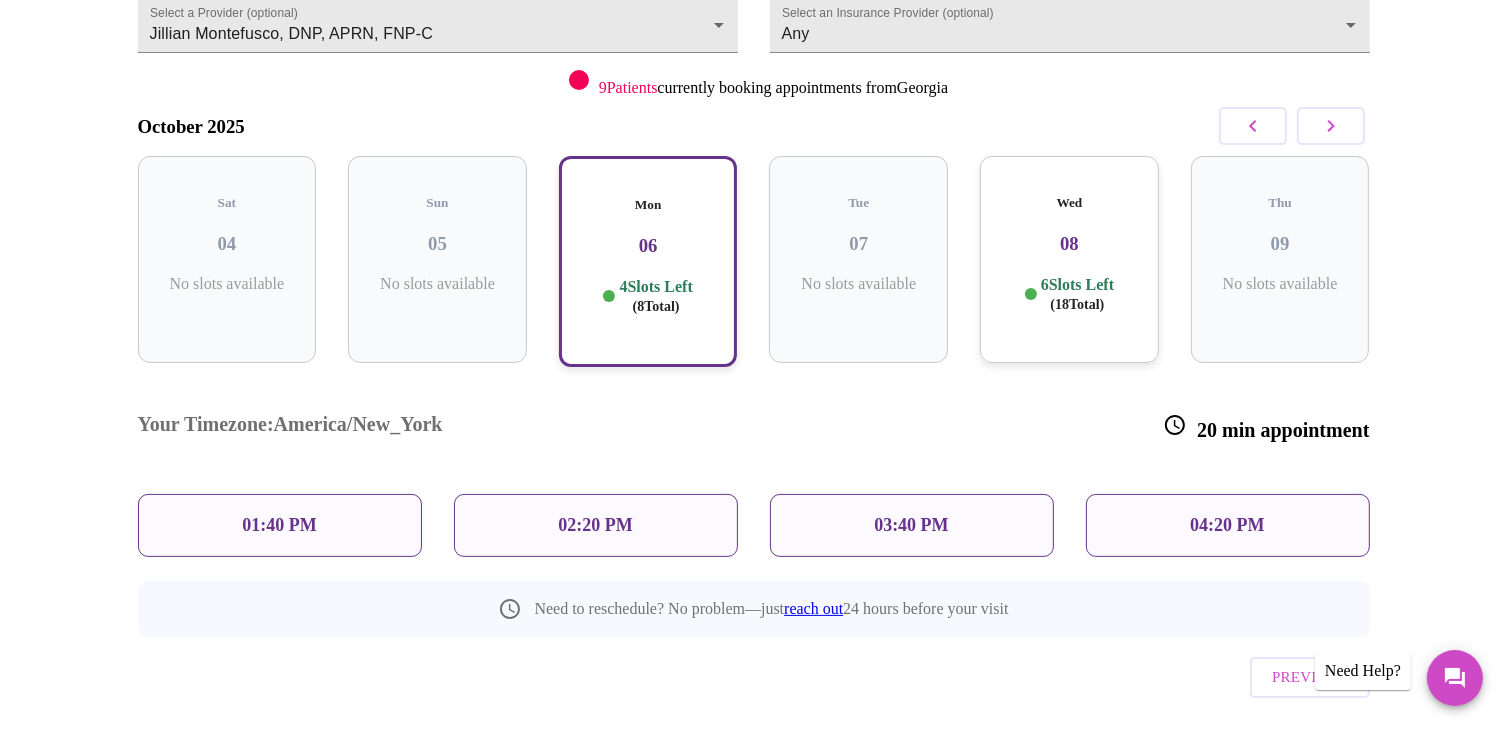 click on "01:40 PM" at bounding box center (280, 525) 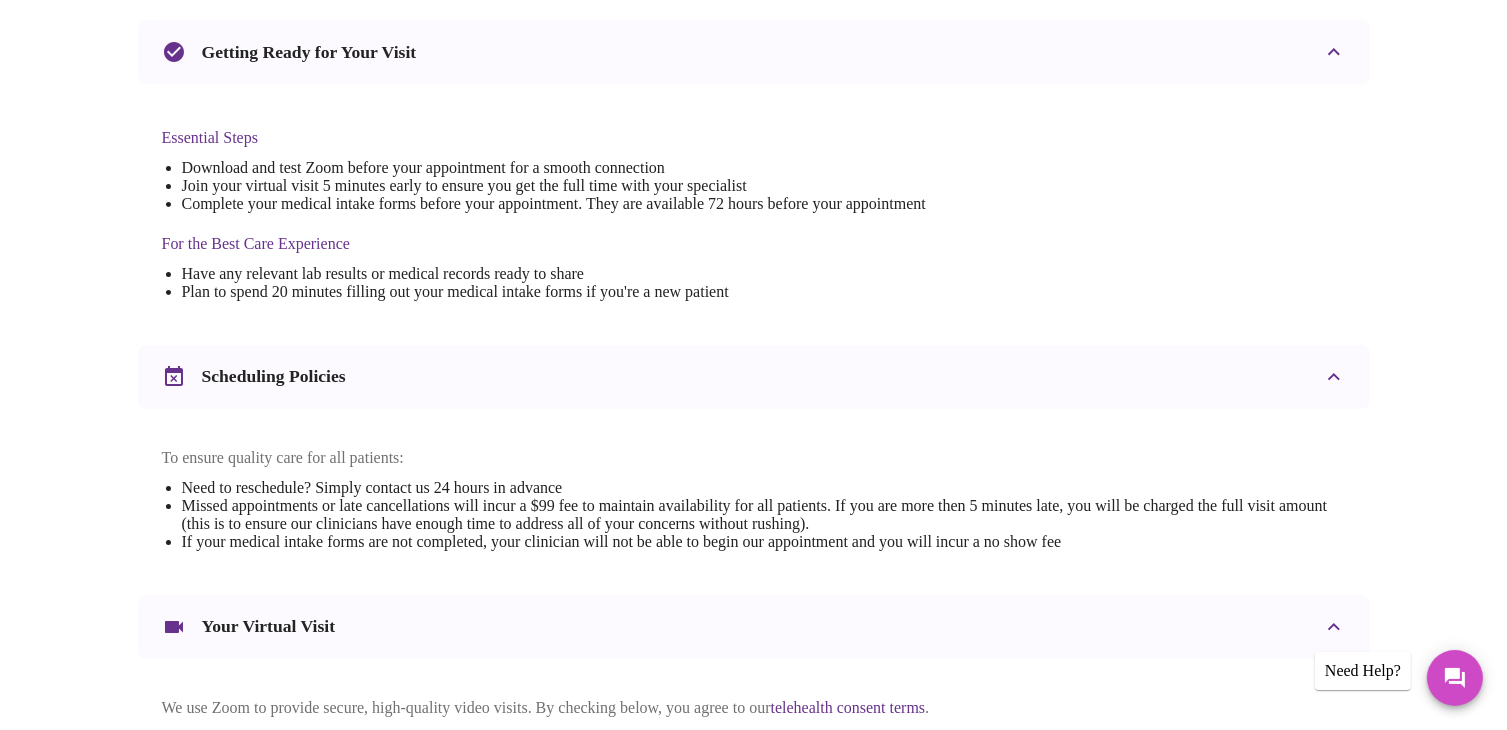 scroll, scrollTop: 719, scrollLeft: 0, axis: vertical 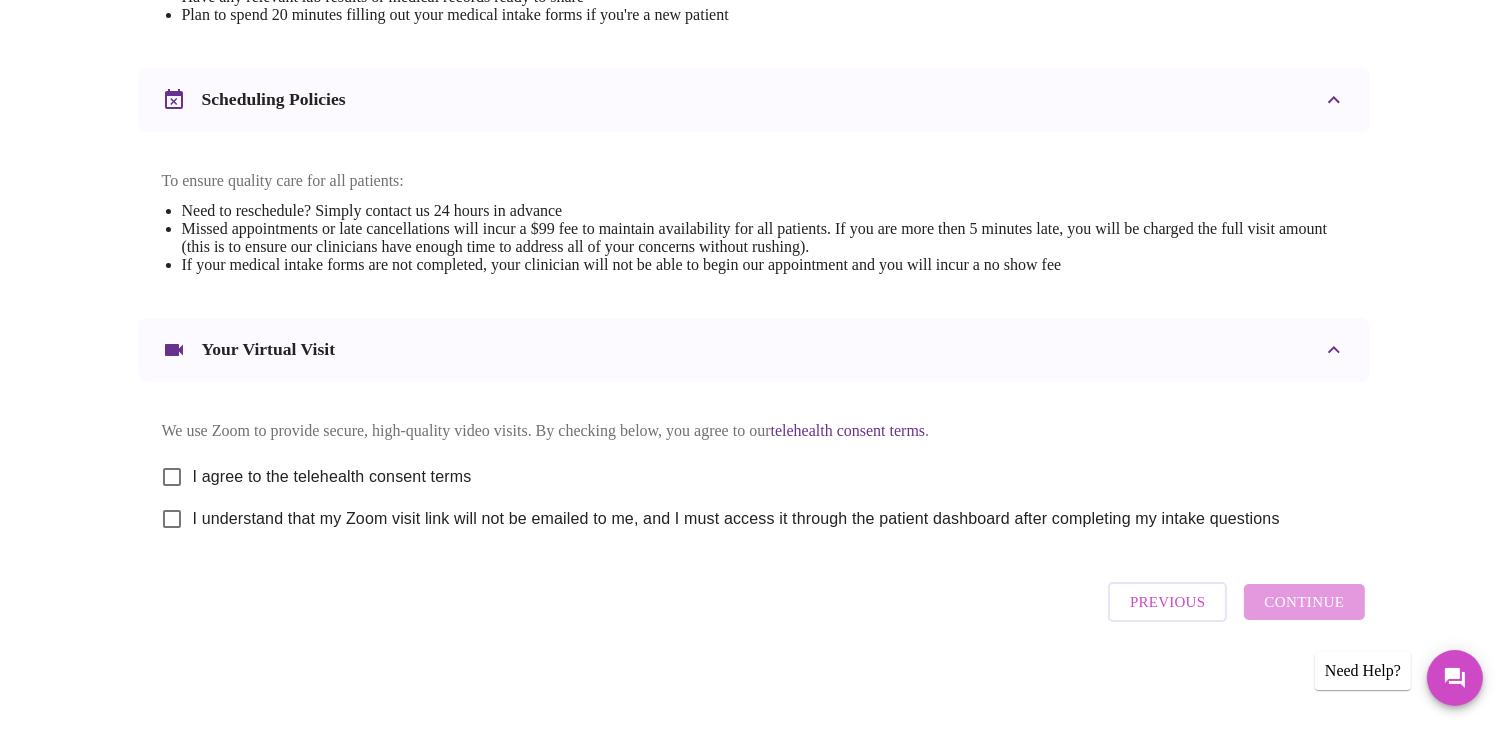 click on "I agree to the telehealth consent terms" at bounding box center (332, 477) 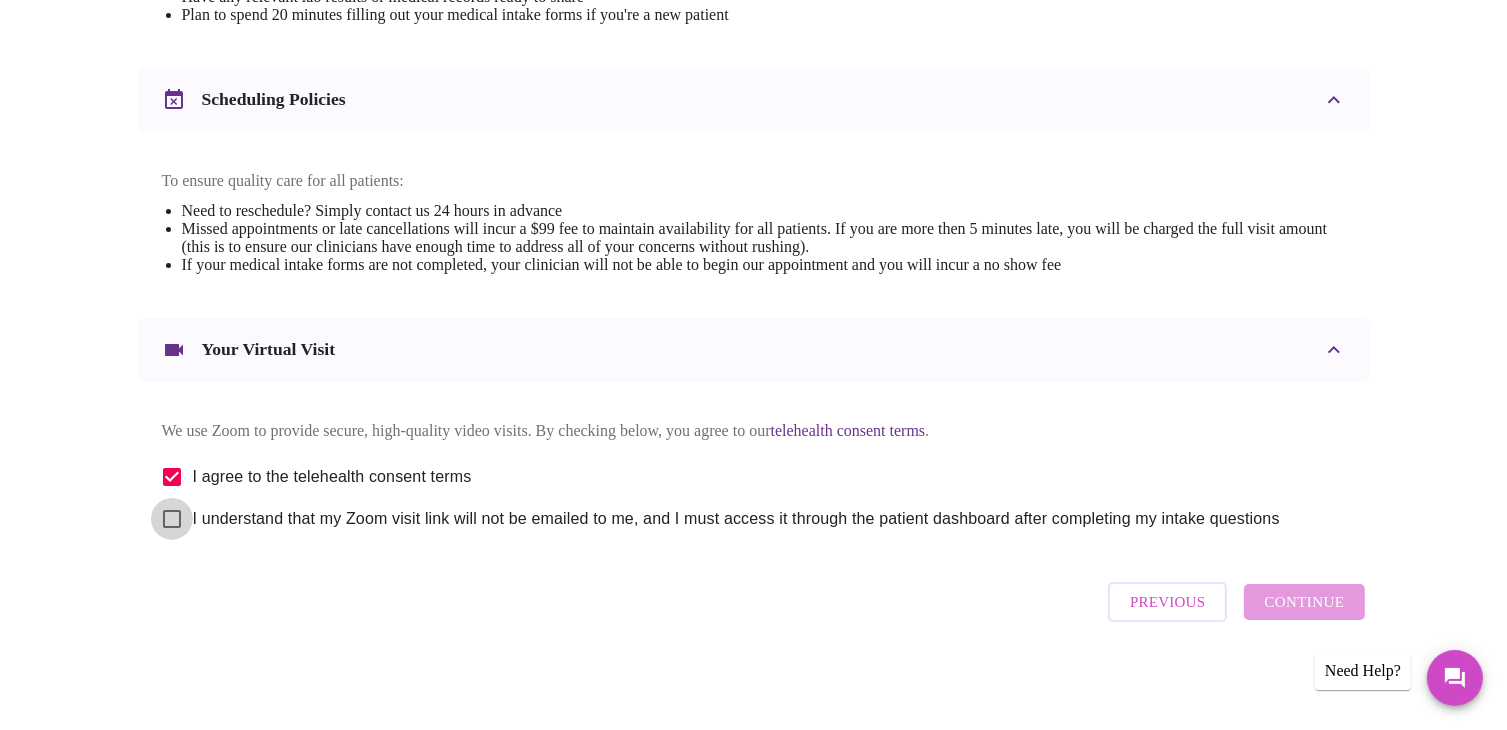 click on "I understand that my Zoom visit link will not be emailed to me, and I must access it through the patient dashboard after completing my intake questions" at bounding box center (172, 519) 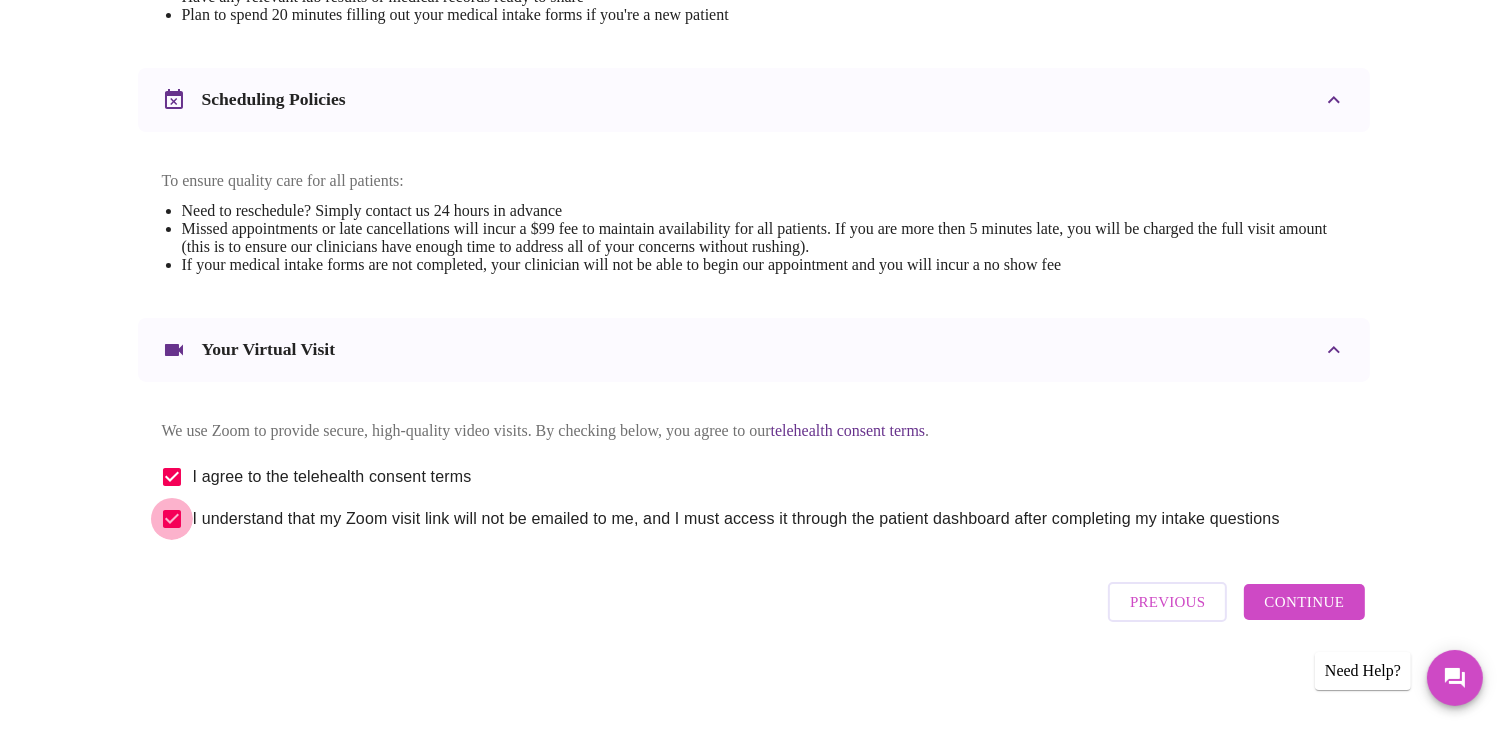 click on "I understand that my Zoom visit link will not be emailed to me, and I must access it through the patient dashboard after completing my intake questions" at bounding box center [172, 519] 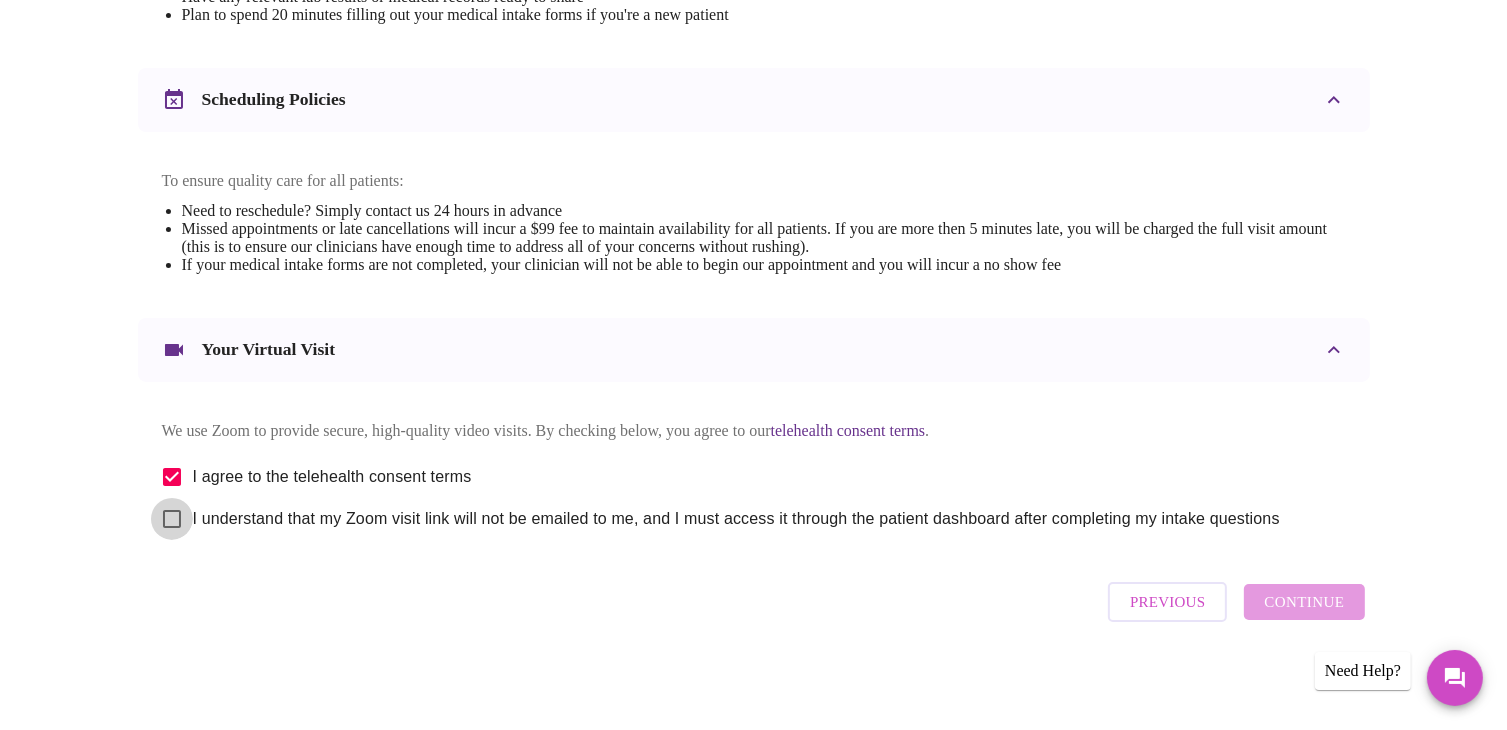 click on "I understand that my Zoom visit link will not be emailed to me, and I must access it through the patient dashboard after completing my intake questions" at bounding box center (172, 519) 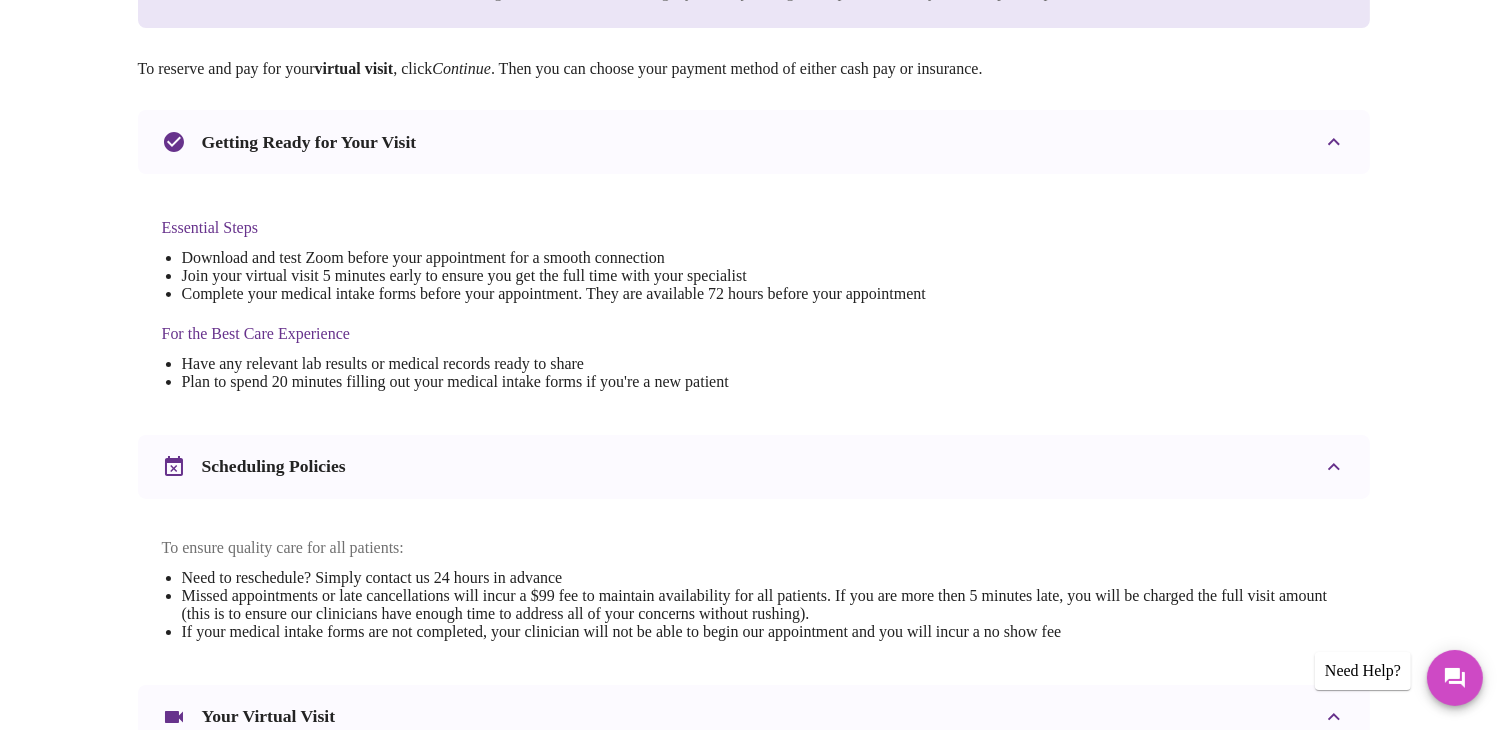 scroll, scrollTop: 552, scrollLeft: 0, axis: vertical 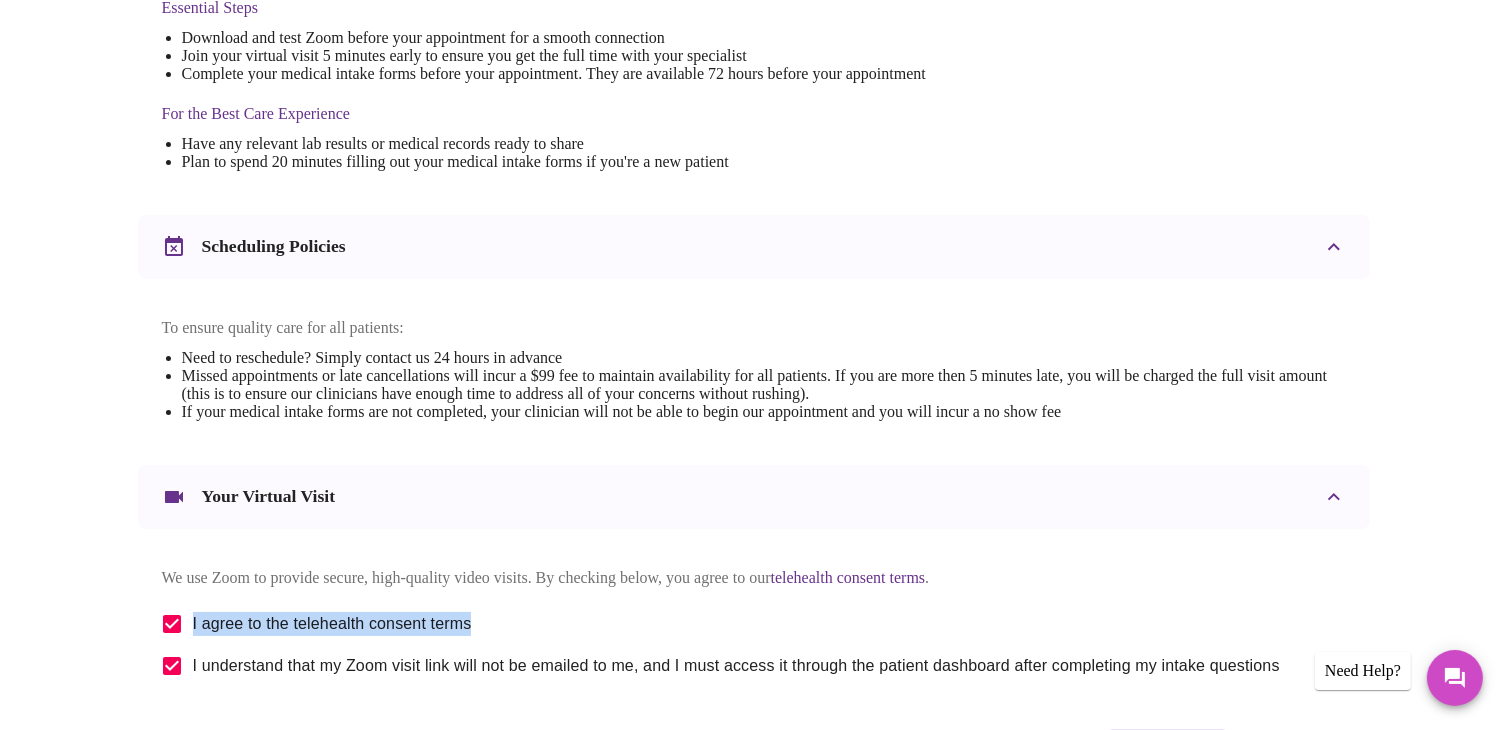 drag, startPoint x: 1440, startPoint y: 562, endPoint x: 1428, endPoint y: 608, distance: 47.539455 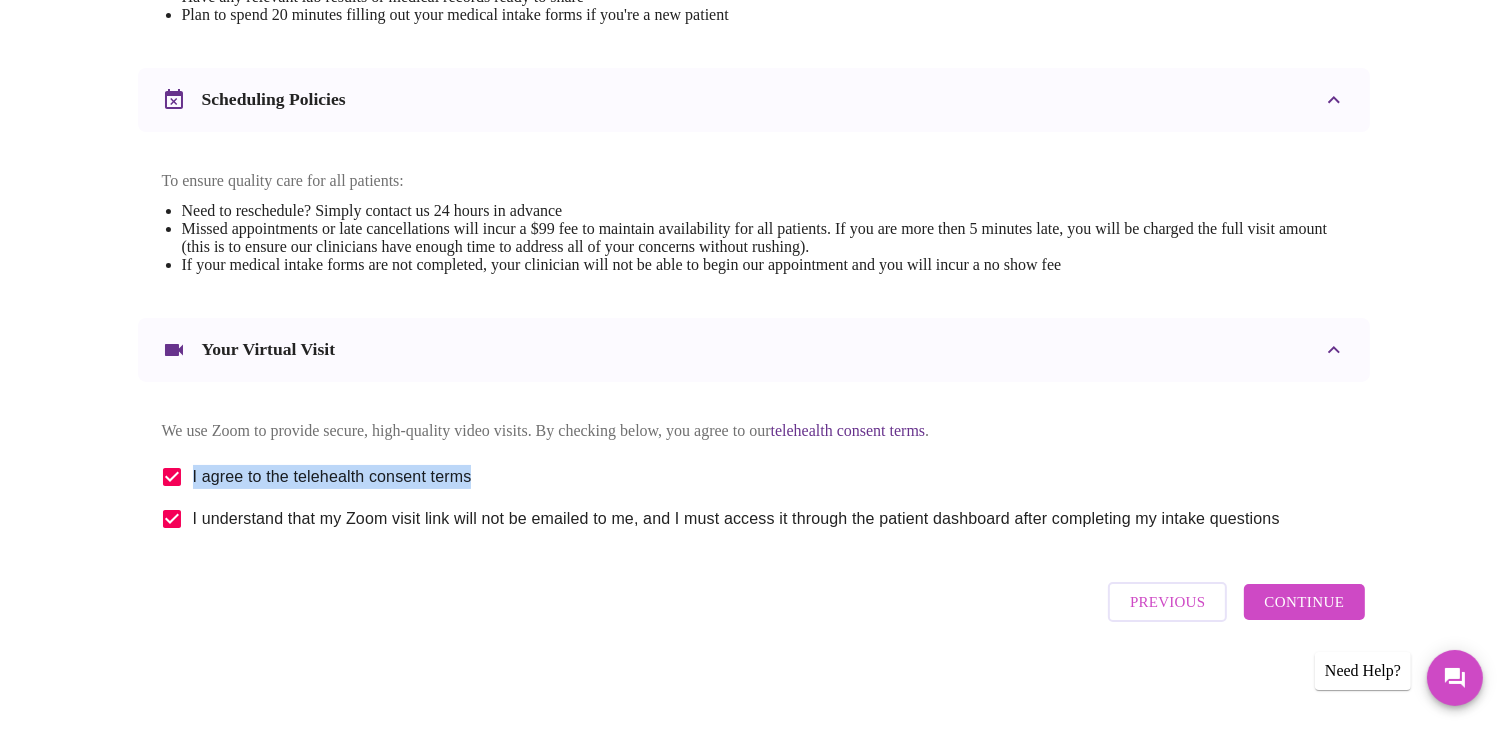 click on "Continue" at bounding box center (1304, 602) 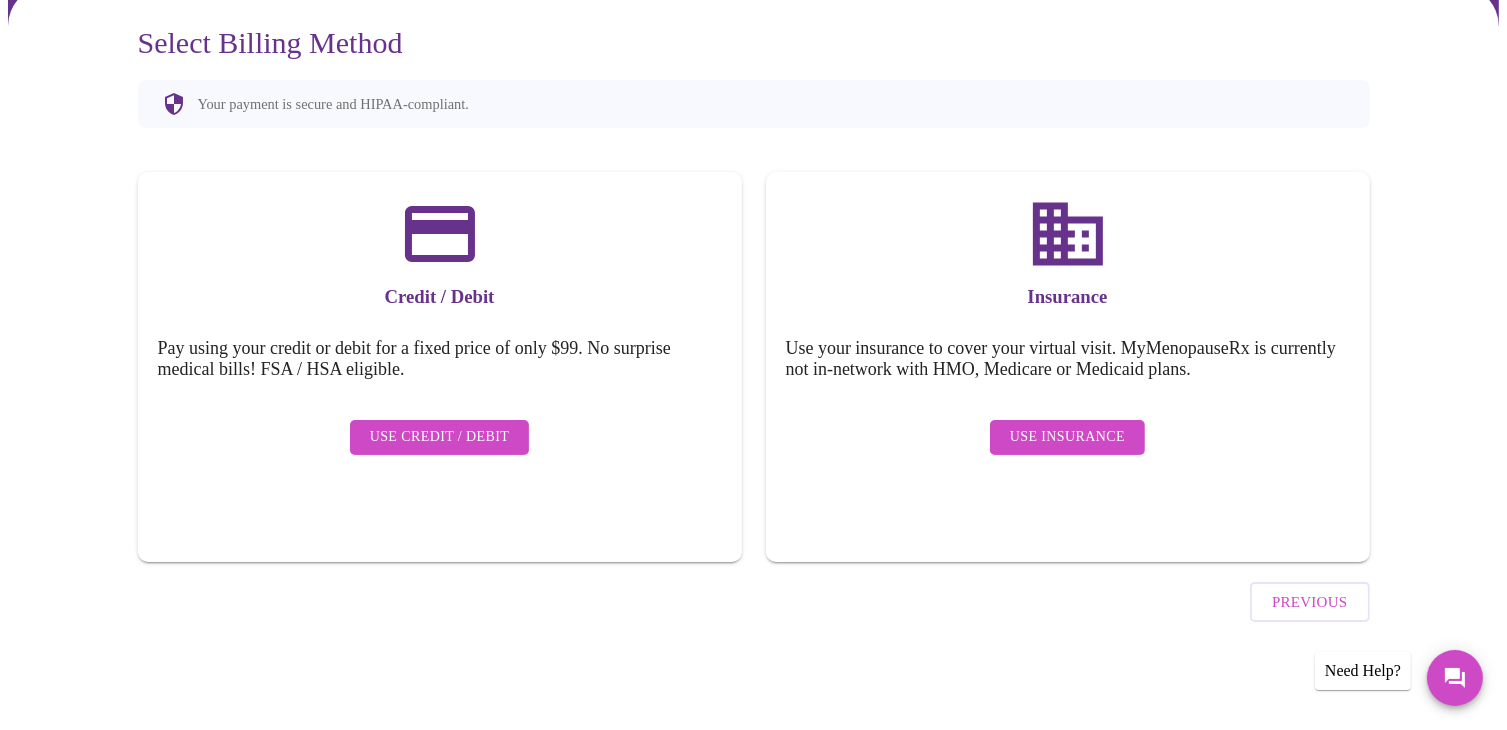 scroll, scrollTop: 120, scrollLeft: 0, axis: vertical 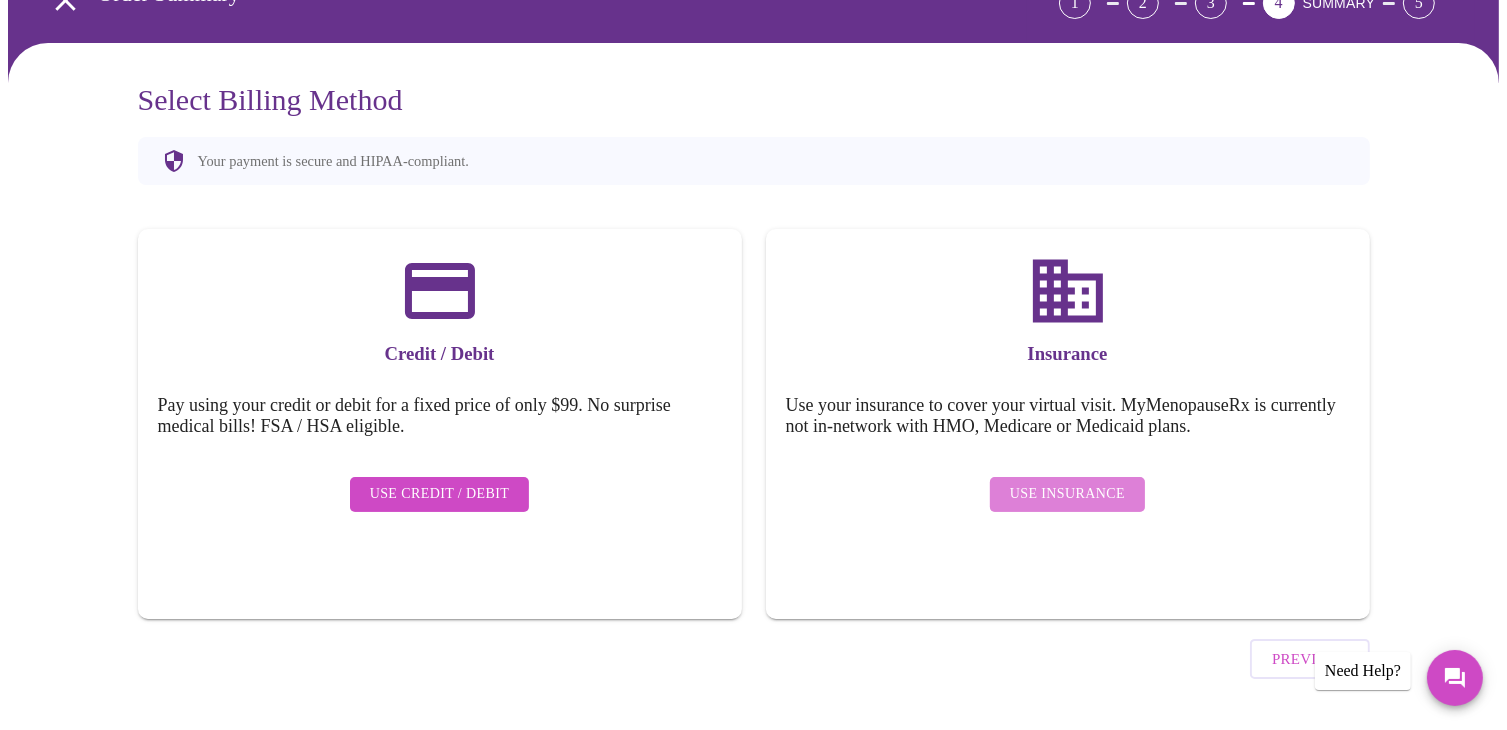 click on "Use Insurance" at bounding box center [1067, 494] 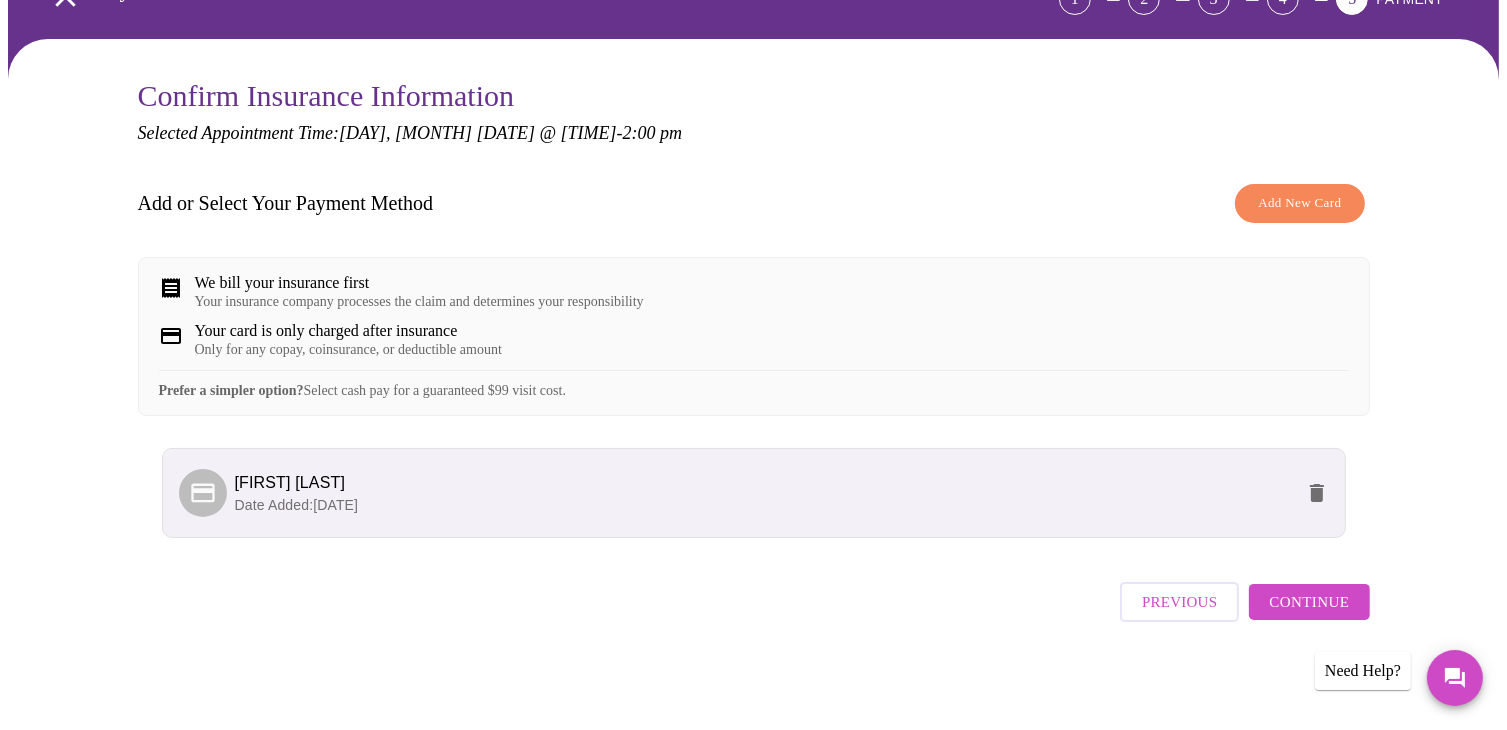 scroll, scrollTop: 138, scrollLeft: 0, axis: vertical 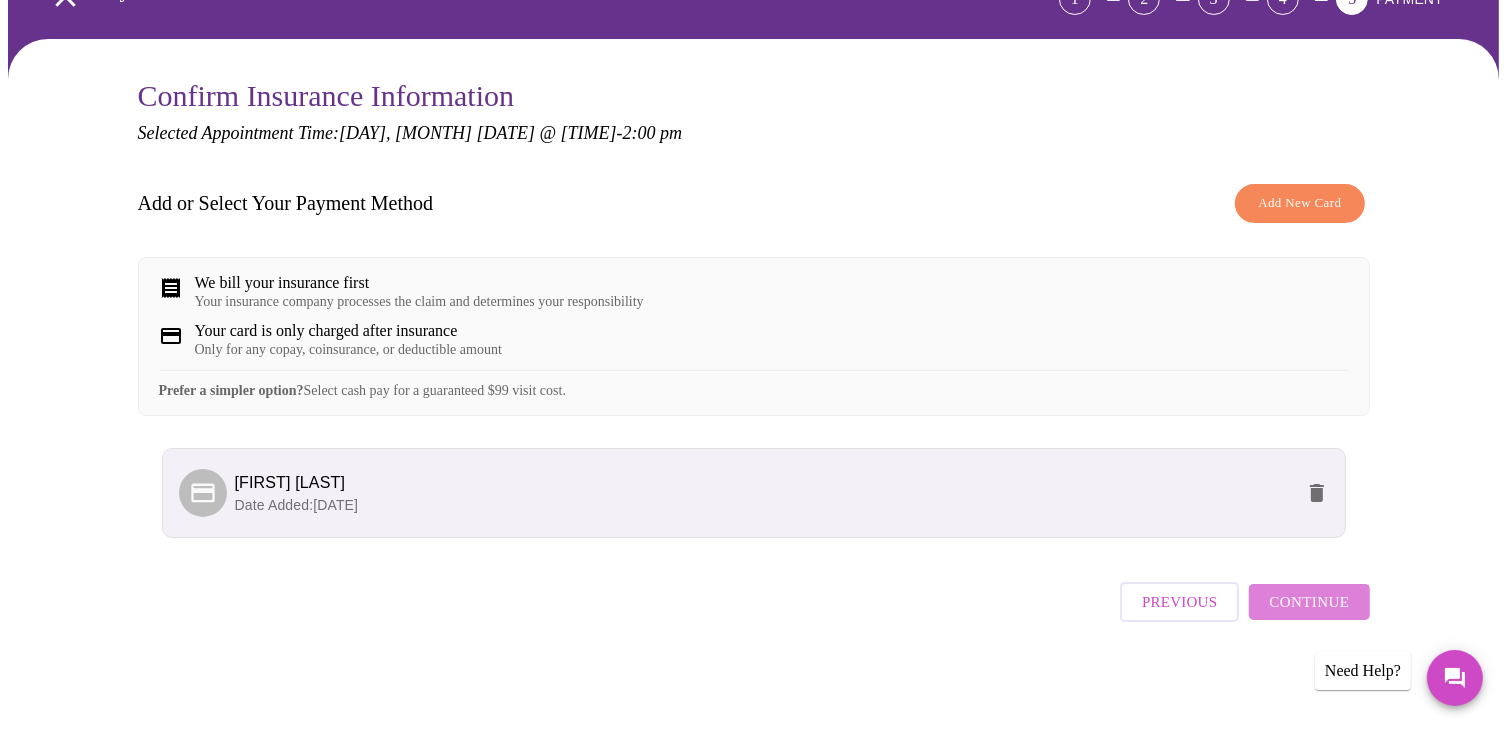 click on "Continue" at bounding box center [1309, 602] 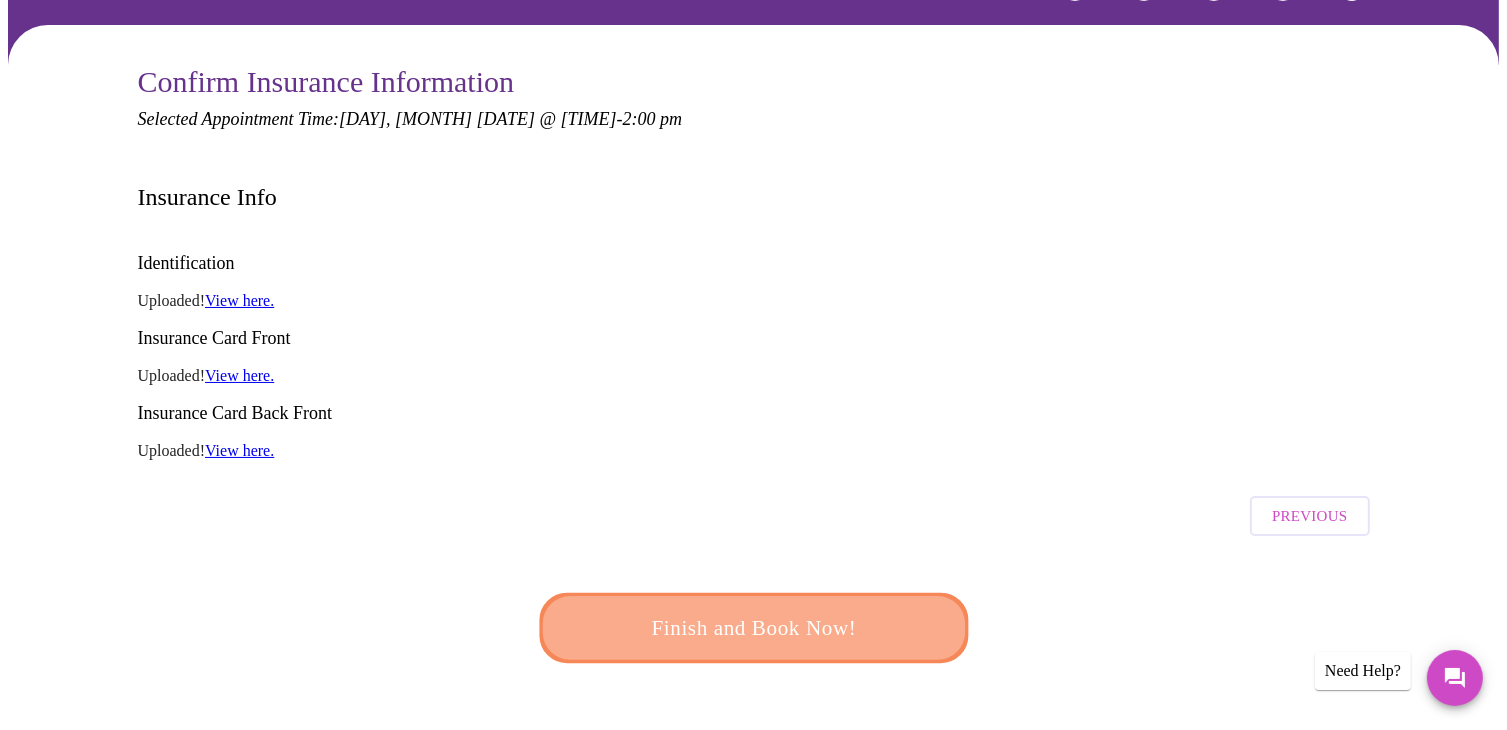 click on "Finish and Book Now!" at bounding box center (753, 628) 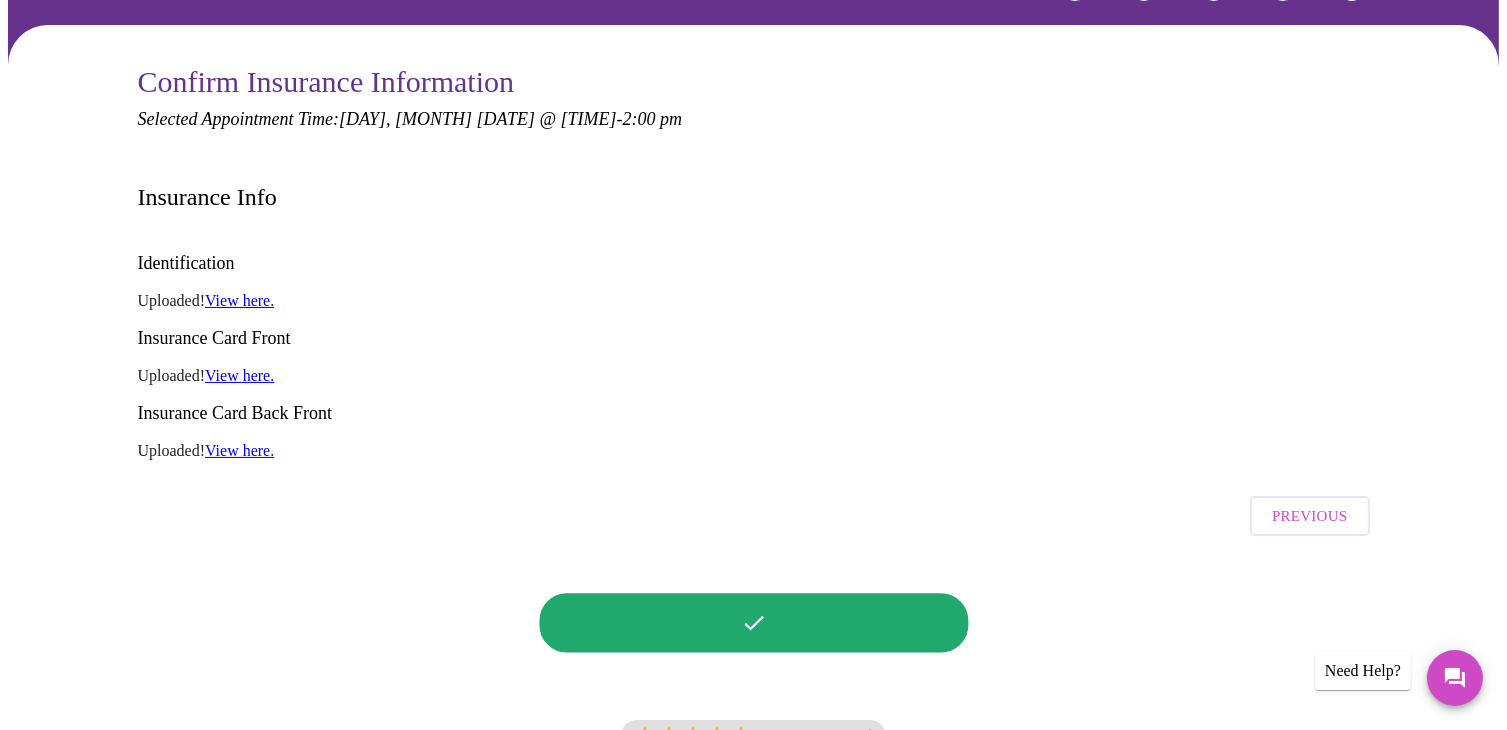 scroll, scrollTop: 0, scrollLeft: 0, axis: both 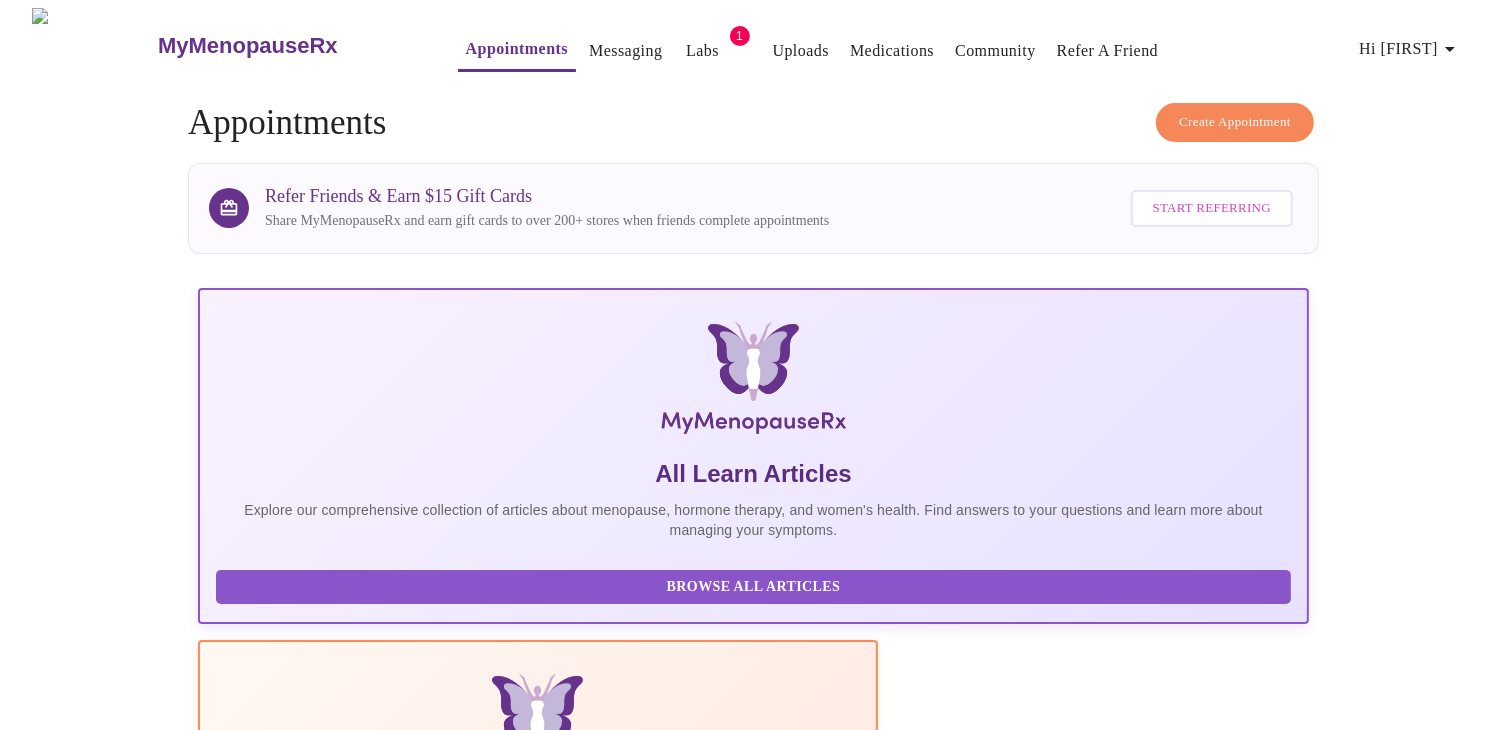 click on "1" at bounding box center [740, 36] 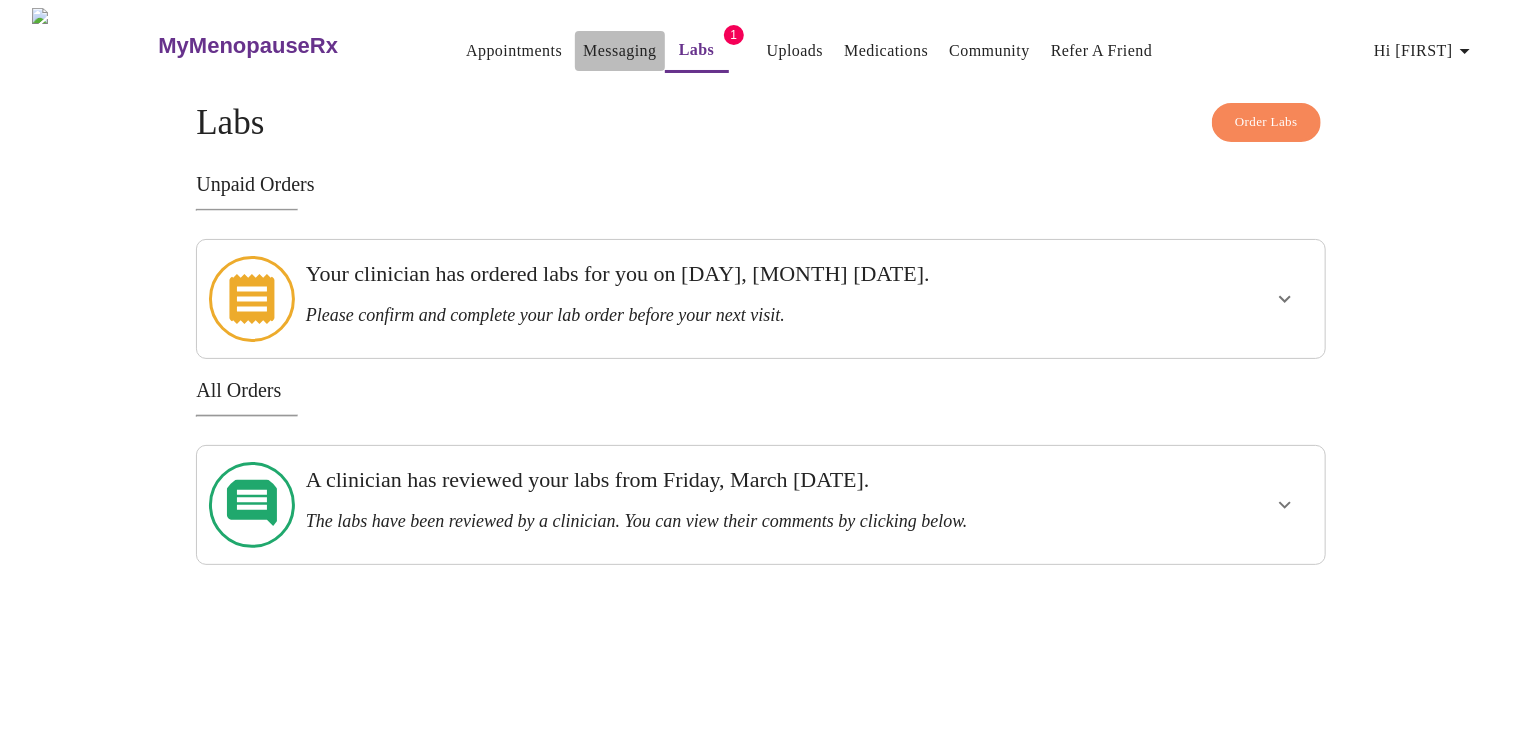 click on "Messaging" at bounding box center [619, 51] 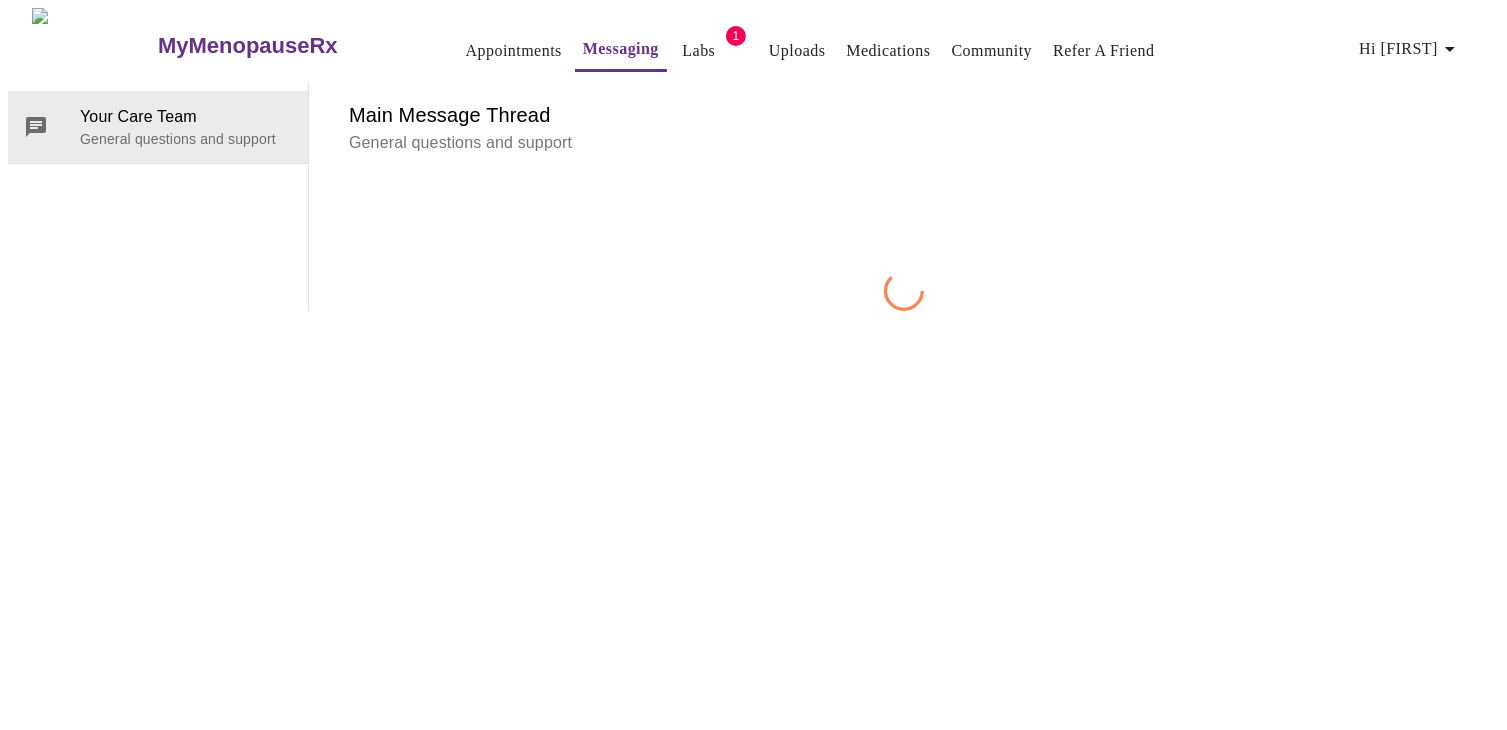 scroll, scrollTop: 75, scrollLeft: 0, axis: vertical 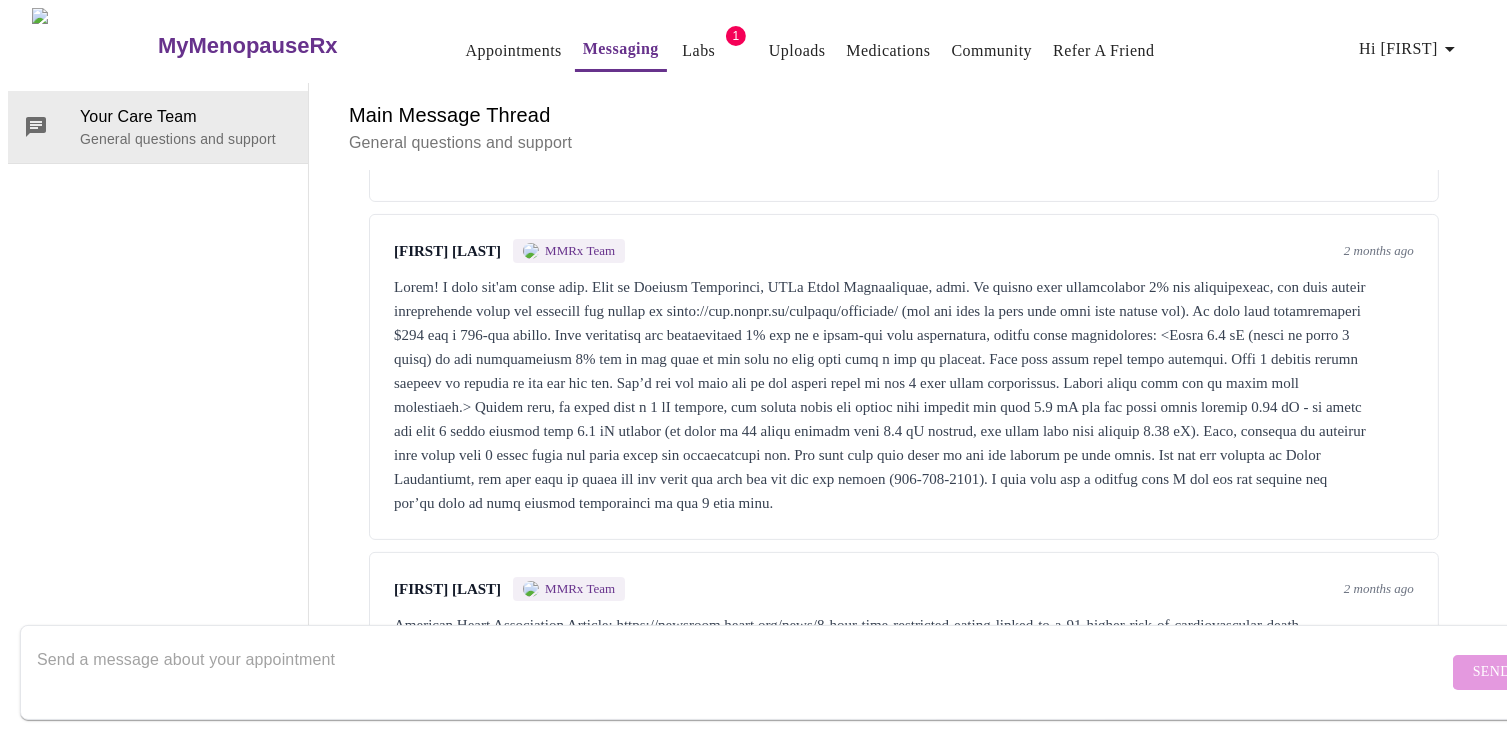 click at bounding box center [742, 672] 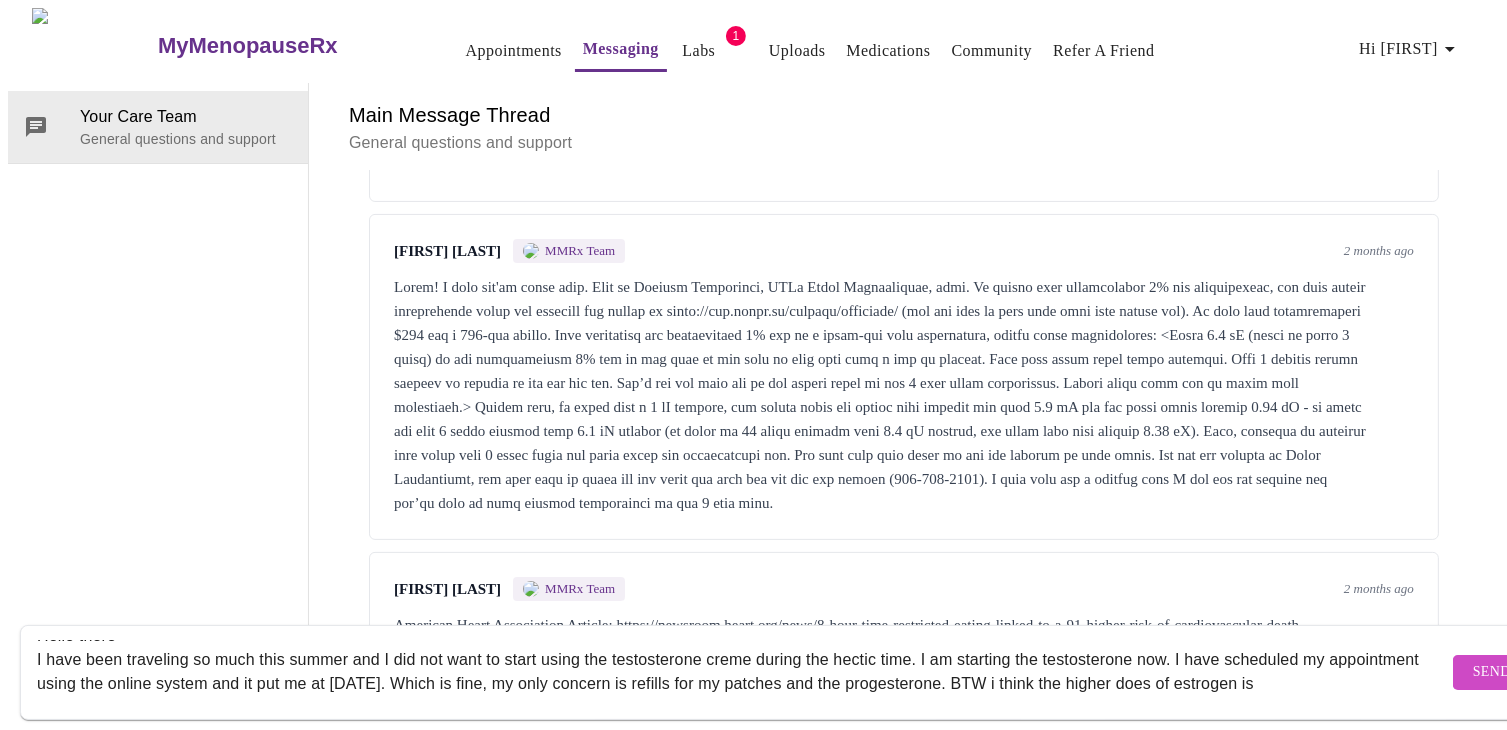scroll, scrollTop: 37, scrollLeft: 0, axis: vertical 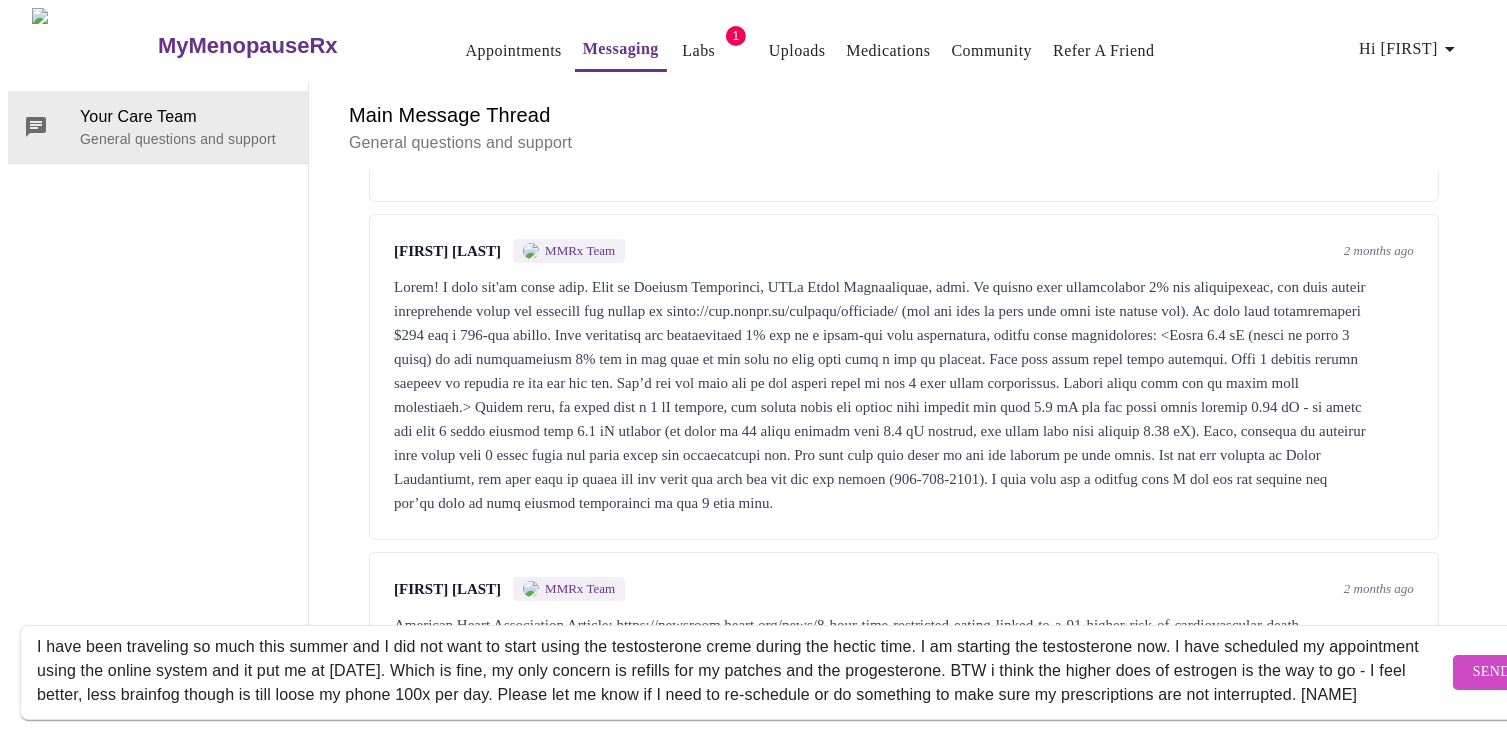 click on "Hello there
I have been traveling so much this summer and I did not want to start using the testosterone creme during the hectic time. I am starting the testosterone now. I have scheduled my appointment using the online system and it put me at [DATE]. Which is fine, my only concern is refills for my patches and the progesterone. BTW i think the higher does of estrogen is the way to go - I feel better, less brainfog though is till loose my phone 100x per day. Please let me know if I need to re-schedule or do something to make sure my prescriptions are not interrupted. [NAME]" at bounding box center [742, 672] 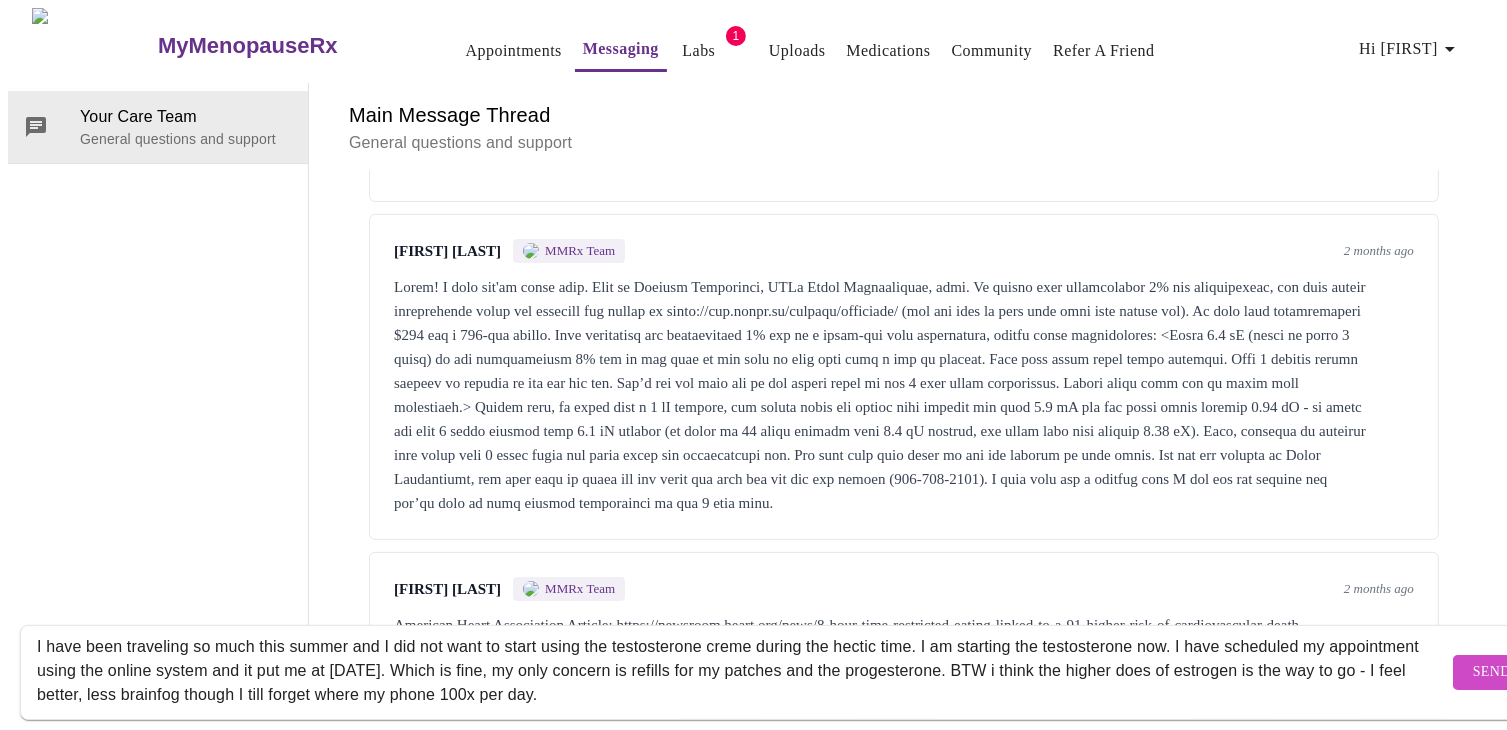 click on "Hello there
I have been traveling so much this summer and I did not want to start using the testosterone creme during the hectic time. I am starting the testosterone now. I have scheduled my appointment using the online system and it put me at [DATE]. Which is fine, my only concern is refills for my patches and the progesterone. BTW i think the higher does of estrogen is the way to go - I feel better, less brainfog though I till forget where my phone 100x per day." at bounding box center [742, 672] 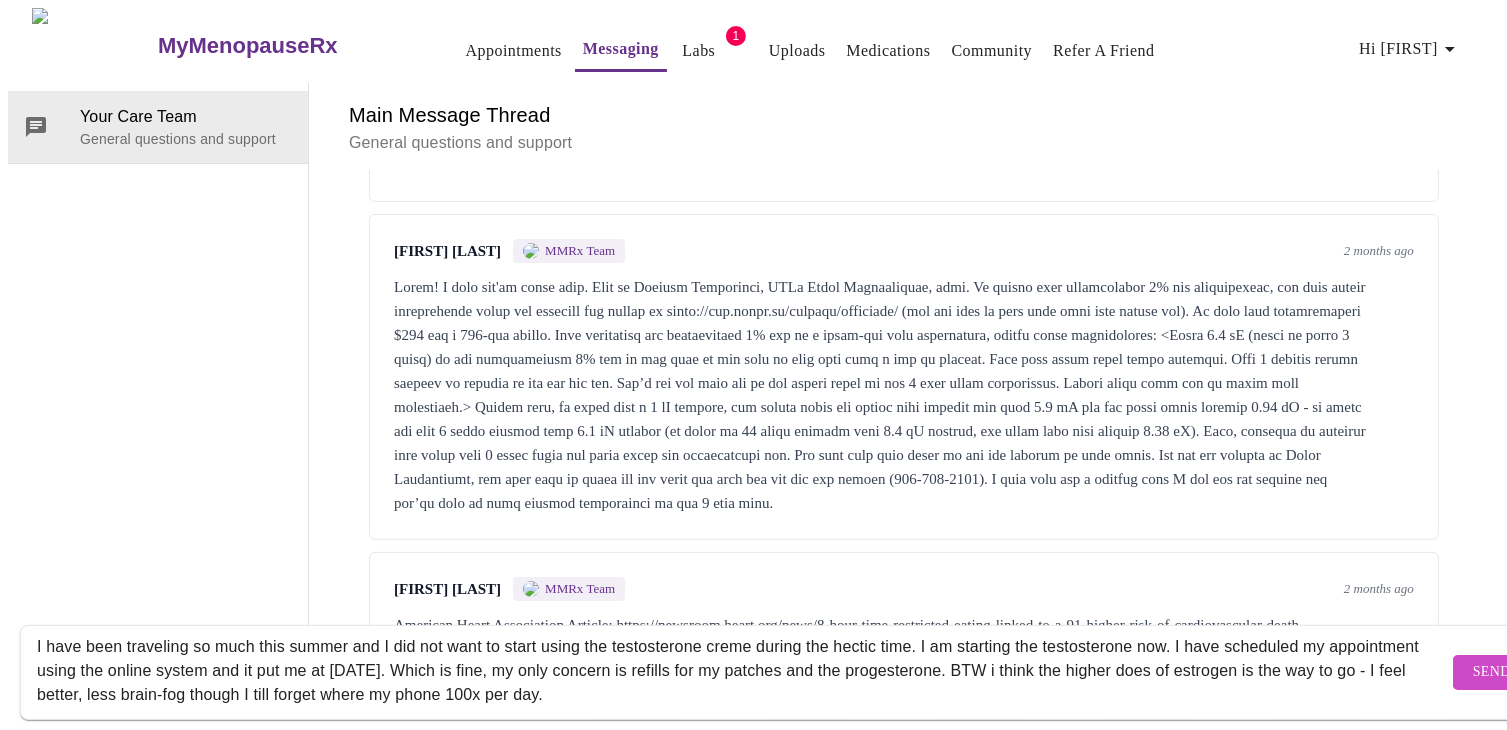 click on "Hello there
I have been traveling so much this summer and I did not want to start using the testosterone creme during the hectic time. I am starting the testosterone now. I have scheduled my appointment using the online system and it put me at [DATE]. Which is fine, my only concern is refills for my patches and the progesterone. BTW i think the higher does of estrogen is the way to go - I feel better, less brain-fog though I till forget where my phone 100x per day." at bounding box center [742, 672] 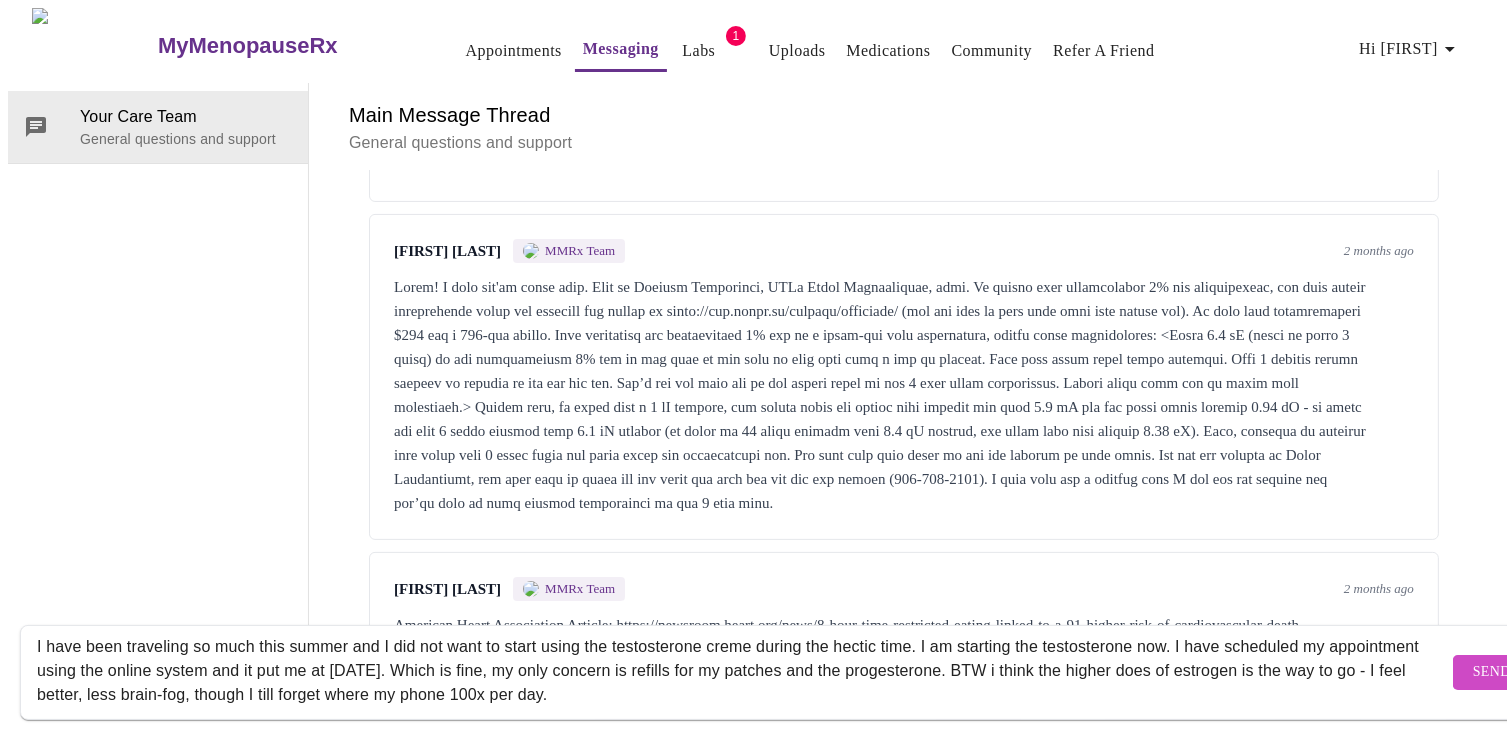 click on "Hello there
I have been traveling so much this summer and I did not want to start using the testosterone creme during the hectic time. I am starting the testosterone now. I have scheduled my appointment using the online system and it put me at [DATE]. Which is fine, my only concern is refills for my patches and the progesterone. BTW i think the higher does of estrogen is the way to go - I feel better, less brain-fog, though I till forget where my phone 100x per day." at bounding box center (742, 672) 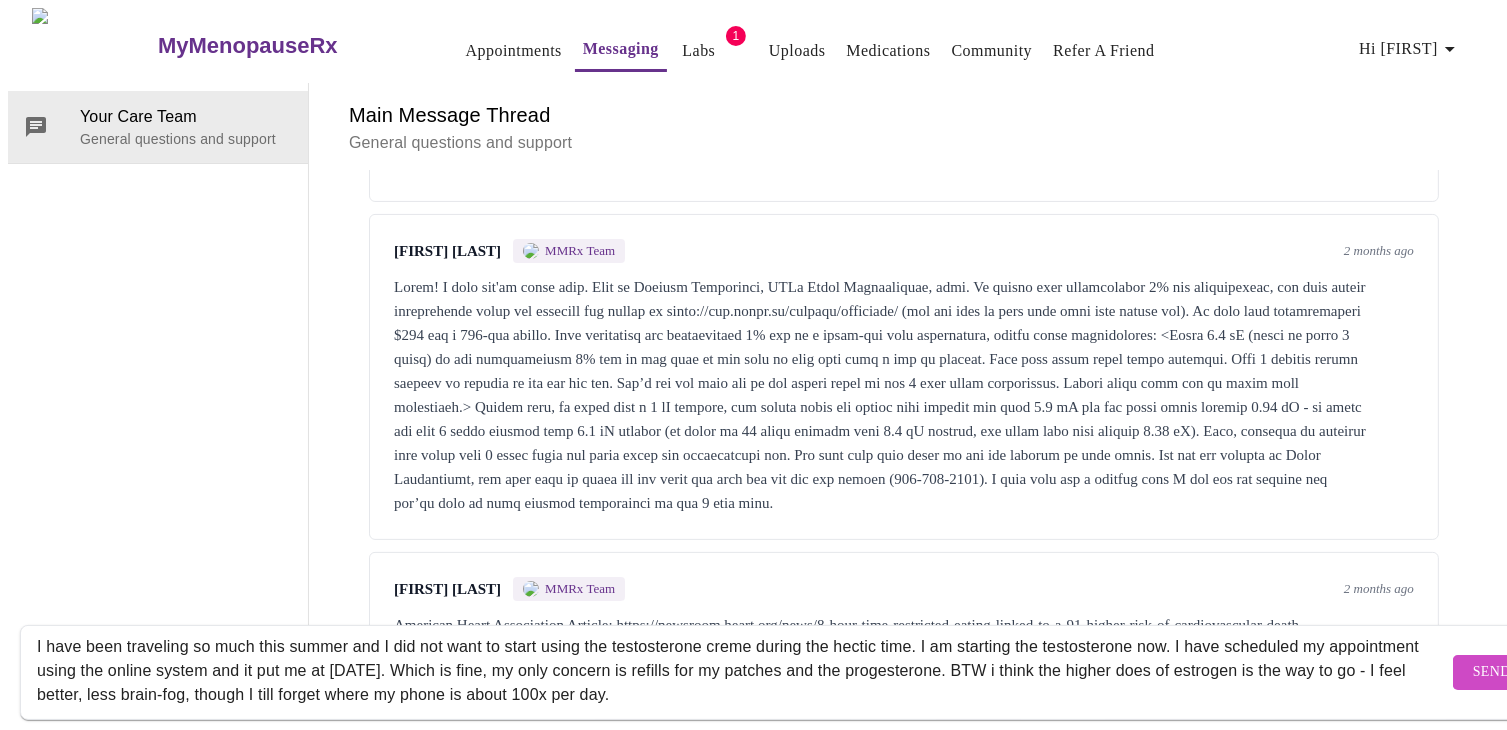 click on "Hello there
I have been traveling so much this summer and I did not want to start using the testosterone creme during the hectic time. I am starting the testosterone now. I have scheduled my appointment using the online system and it put me at [DATE]. Which is fine, my only concern is refills for my patches and the progesterone. BTW i think the higher does of estrogen is the way to go - I feel better, less brain-fog, though I till forget where my phone is about 100x per day." at bounding box center (742, 672) 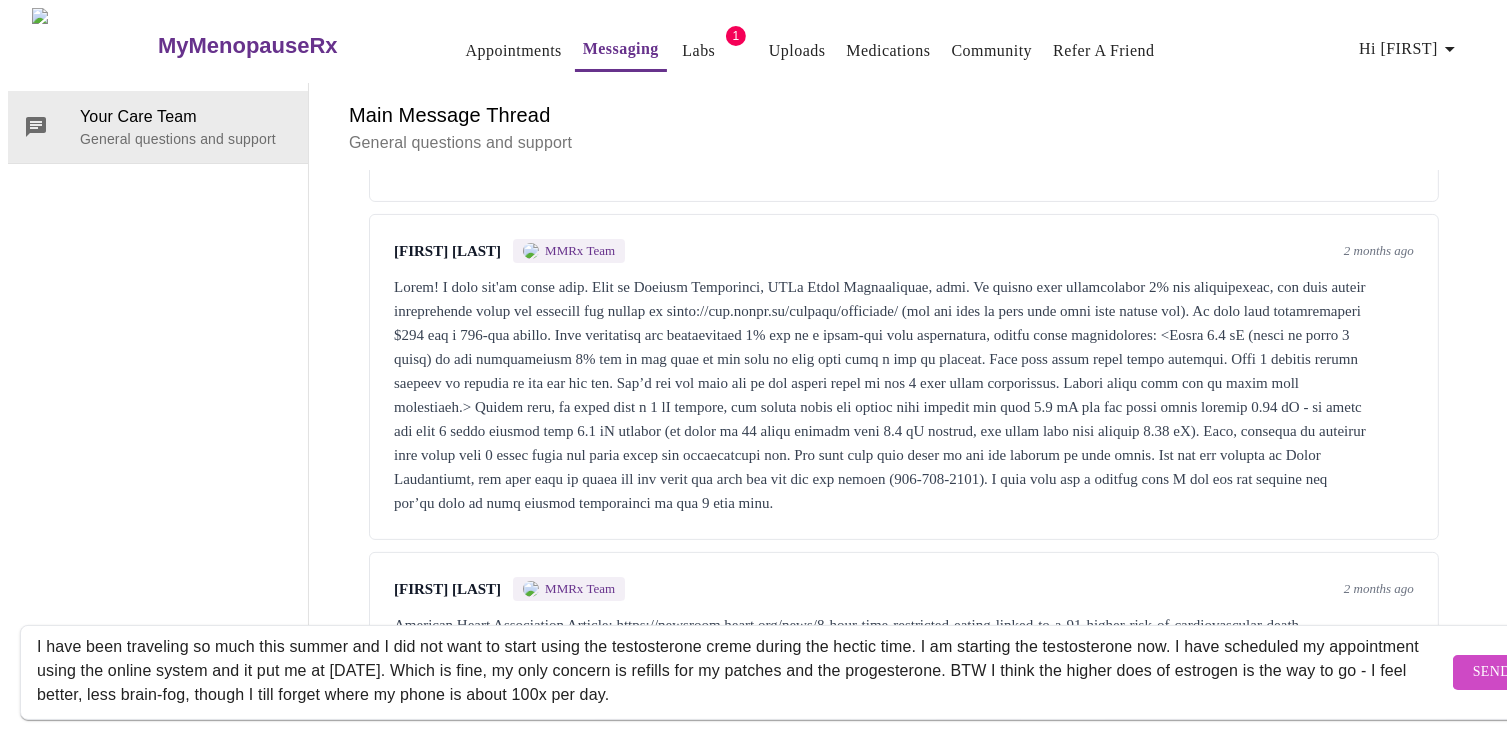 drag, startPoint x: 743, startPoint y: 653, endPoint x: 754, endPoint y: 650, distance: 11.401754 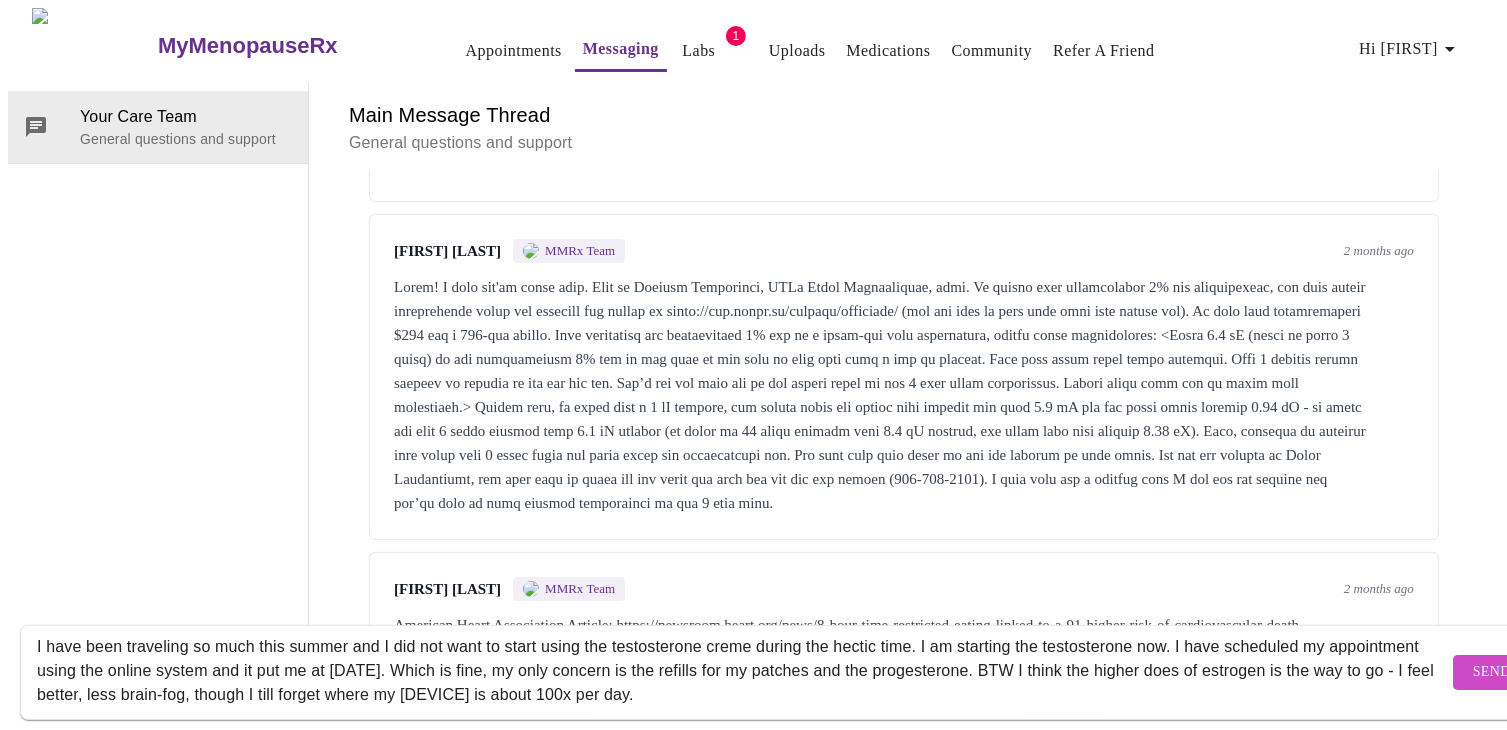 click on "Hello there
I have been traveling so much this summer and I did not want to start using the testosterone creme during the hectic time. I am starting the testosterone now. I have scheduled my appointment using the online system and it put me at [DATE]. Which is fine, my only concern is the refills for my patches and the progesterone. BTW I think the higher does of estrogen is the way to go - I feel better, less brain-fog, though I till forget where my [DEVICE] is about 100x per day." at bounding box center (742, 672) 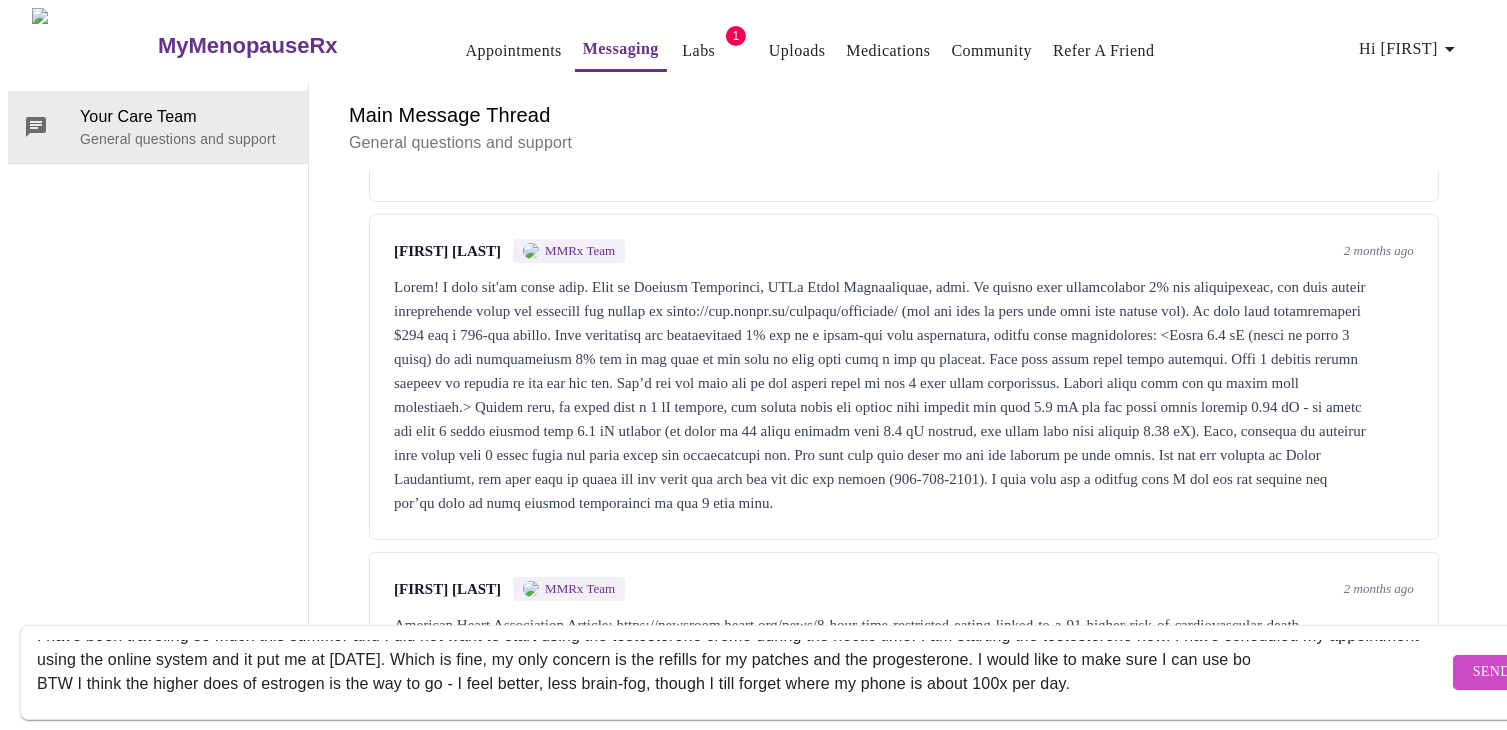 scroll, scrollTop: 72, scrollLeft: 0, axis: vertical 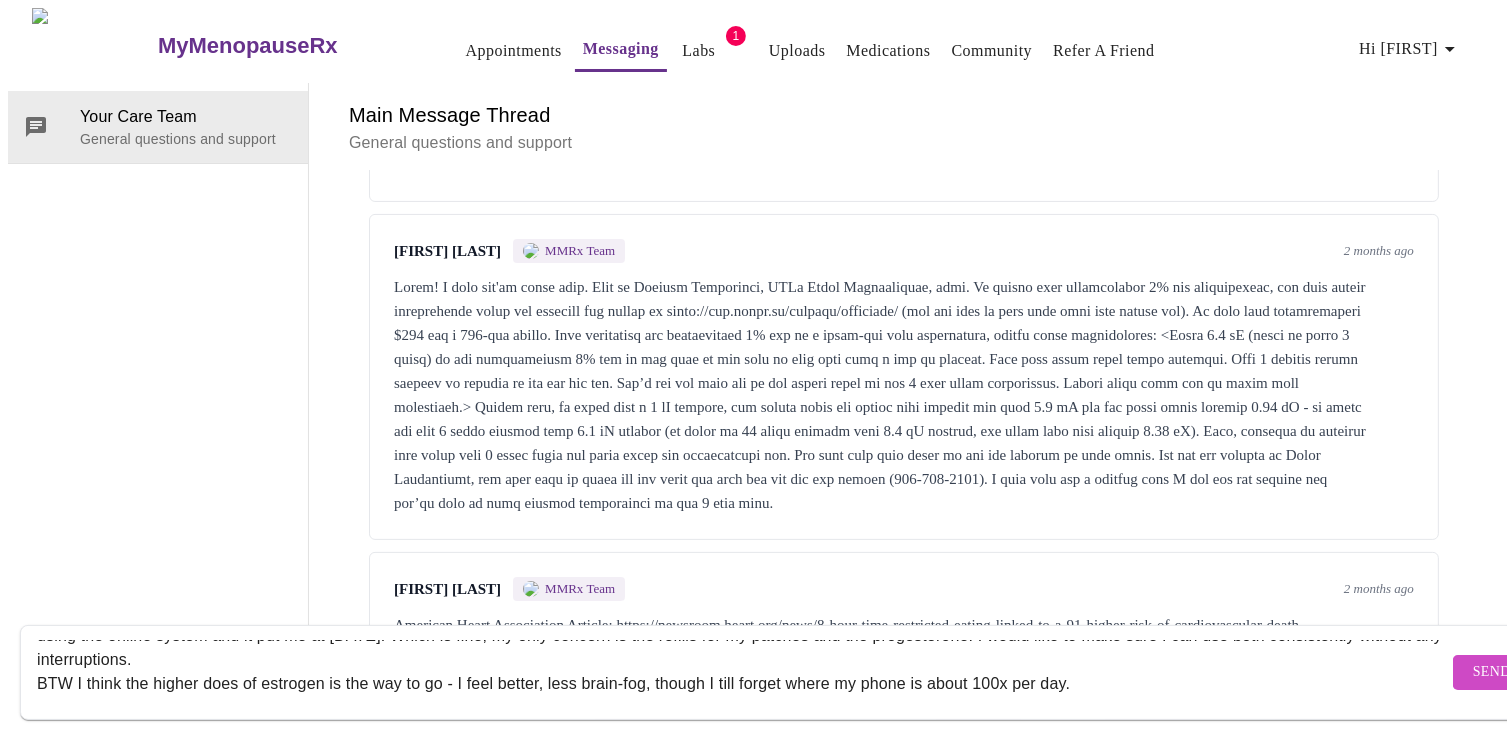 click on "Hello there
I have been traveling so much this summer and I did not want to start using the testosterone creme during the hectic time. I am starting the testosterone now. I have scheduled my appointment using the online system and it put me at [DATE]. Which is fine, my only concern is the refills for my patches and the progesterone. I would like to make sure I can use both consistently without any interruptions.
BTW I think the higher does of estrogen is the way to go - I feel better, less brain-fog, though I till forget where my phone is about 100x per day." at bounding box center (742, 672) 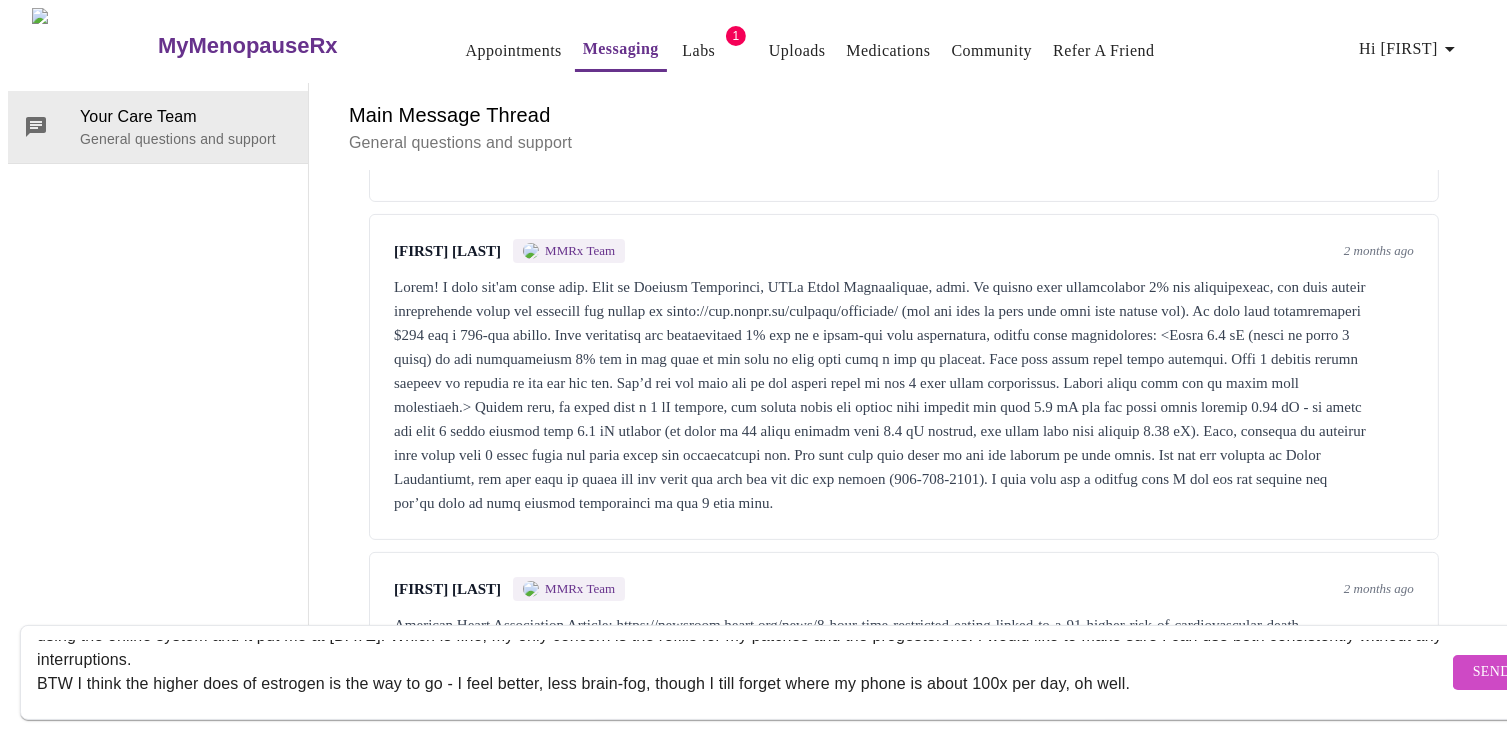 click on "Hello there
I have been traveling so much this summer and I did not want to start using the testosterone creme during the hectic time. I am starting the testosterone now. I have scheduled my appointment using the online system and it put me at [DATE]. Which is fine, my only concern is the refills for my patches and the progesterone. I would like to make sure I can use both consistently without any interruptions.
BTW I think the higher does of estrogen is the way to go - I feel better, less brain-fog, though I till forget where my phone is about 100x per day, oh well." at bounding box center [742, 672] 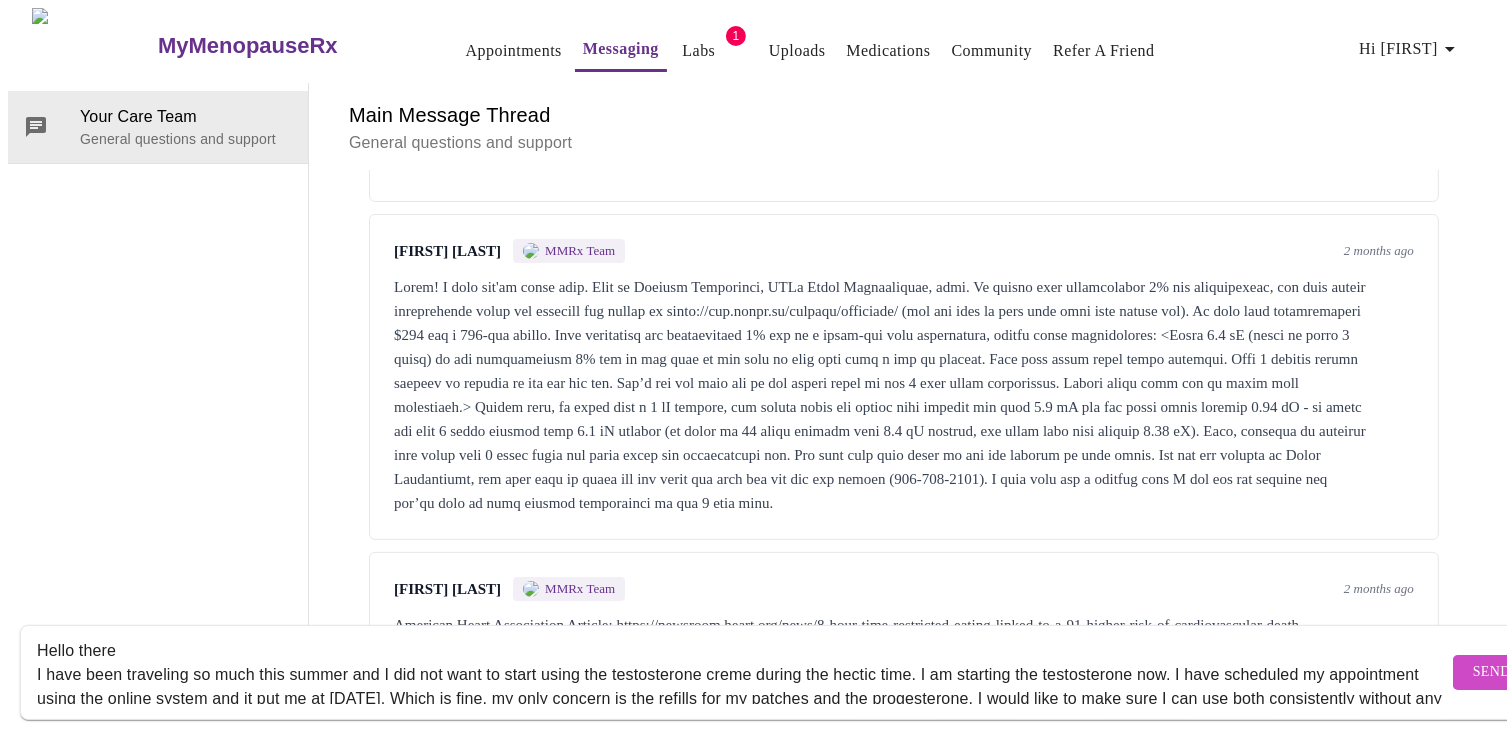 scroll, scrollTop: 13, scrollLeft: 0, axis: vertical 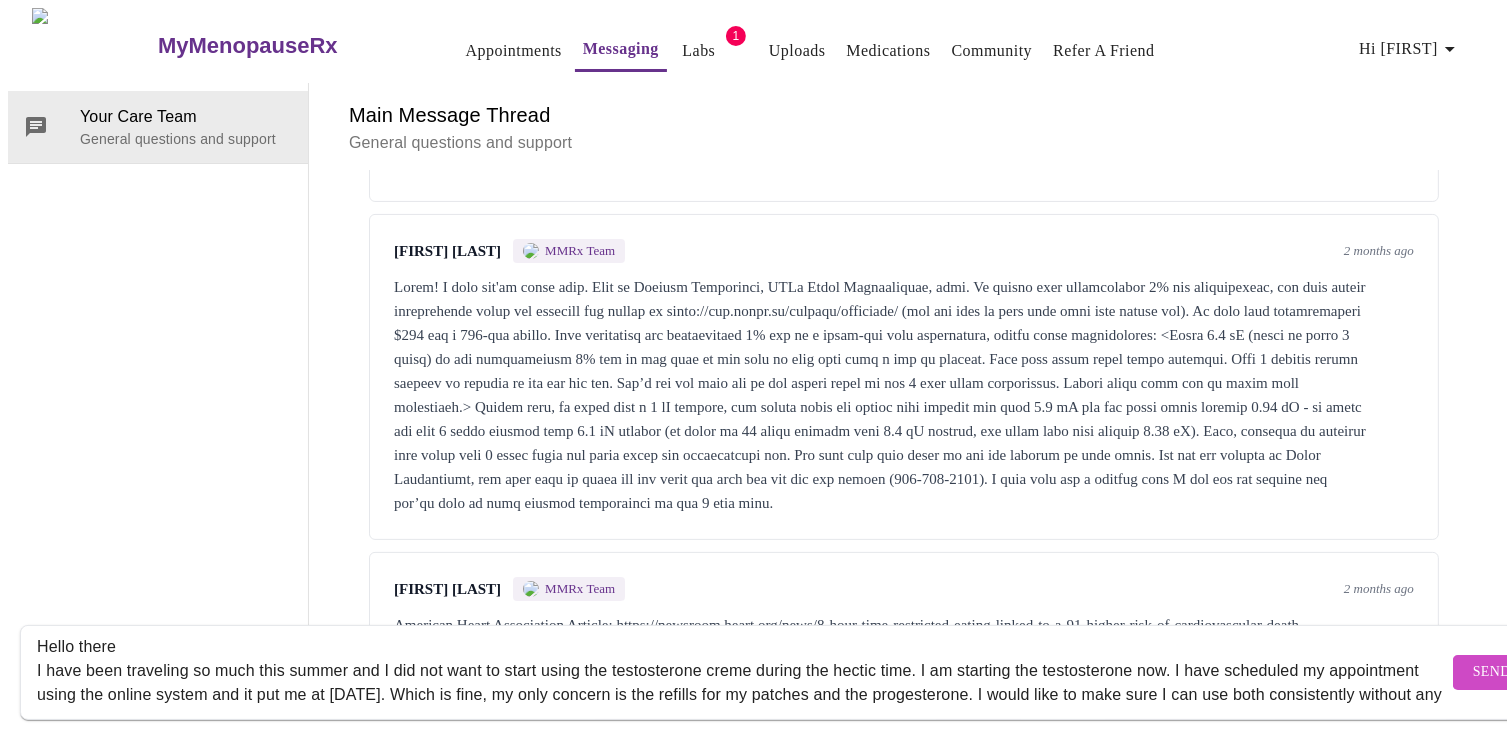 click on "Hello there
I have been traveling so much this summer and I did not want to start using the testosterone creme during the hectic time. I am starting the testosterone now. I have scheduled my appointment using the online system and it put me at [DATE]. Which is fine, my only concern is the refills for my patches and the progesterone. I would like to make sure I can use both consistently without any interruptions.
BTW I think the higher does of estrogen is the way to go - I feel better, less brain-fog, though I till forget where my phone is about 100x per day, oh well." at bounding box center [742, 672] 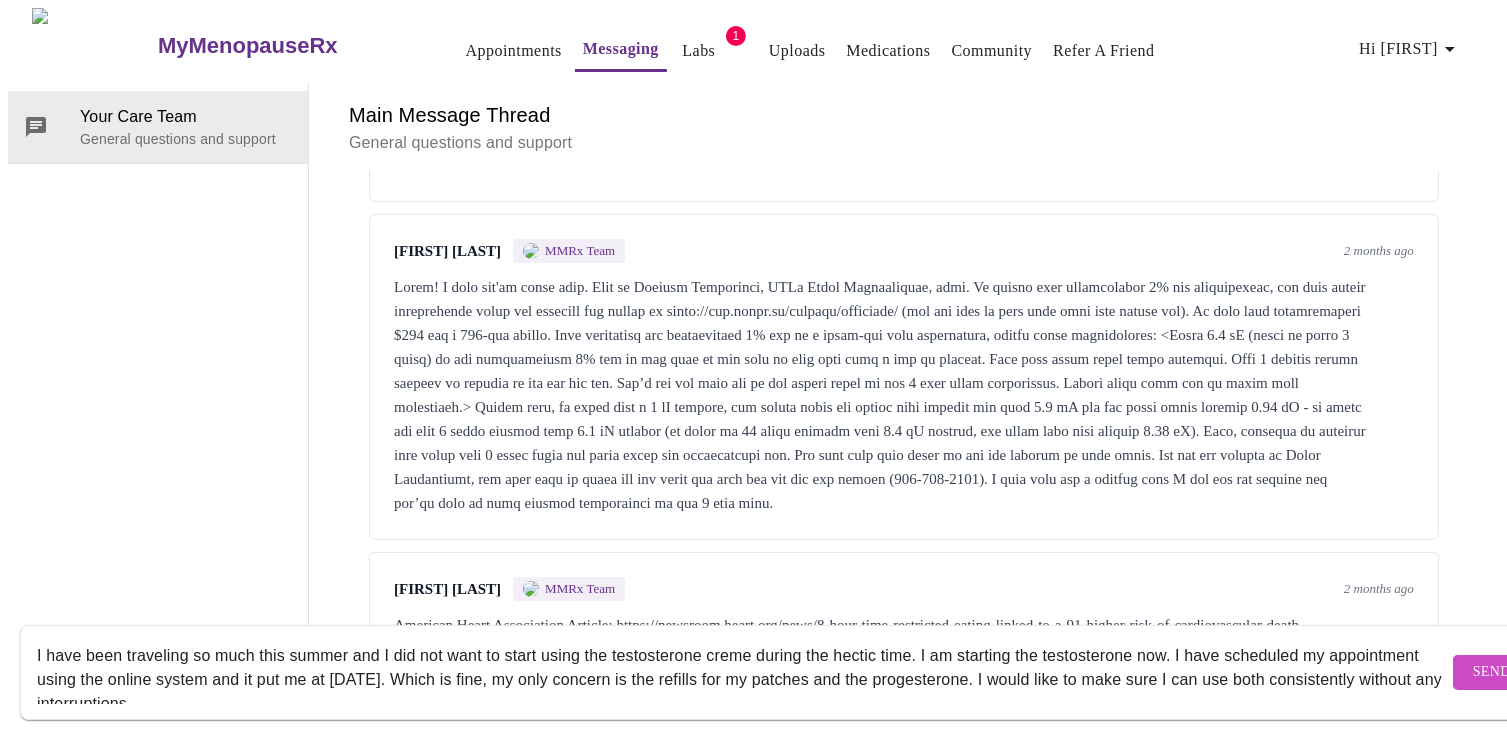 scroll, scrollTop: 40, scrollLeft: 0, axis: vertical 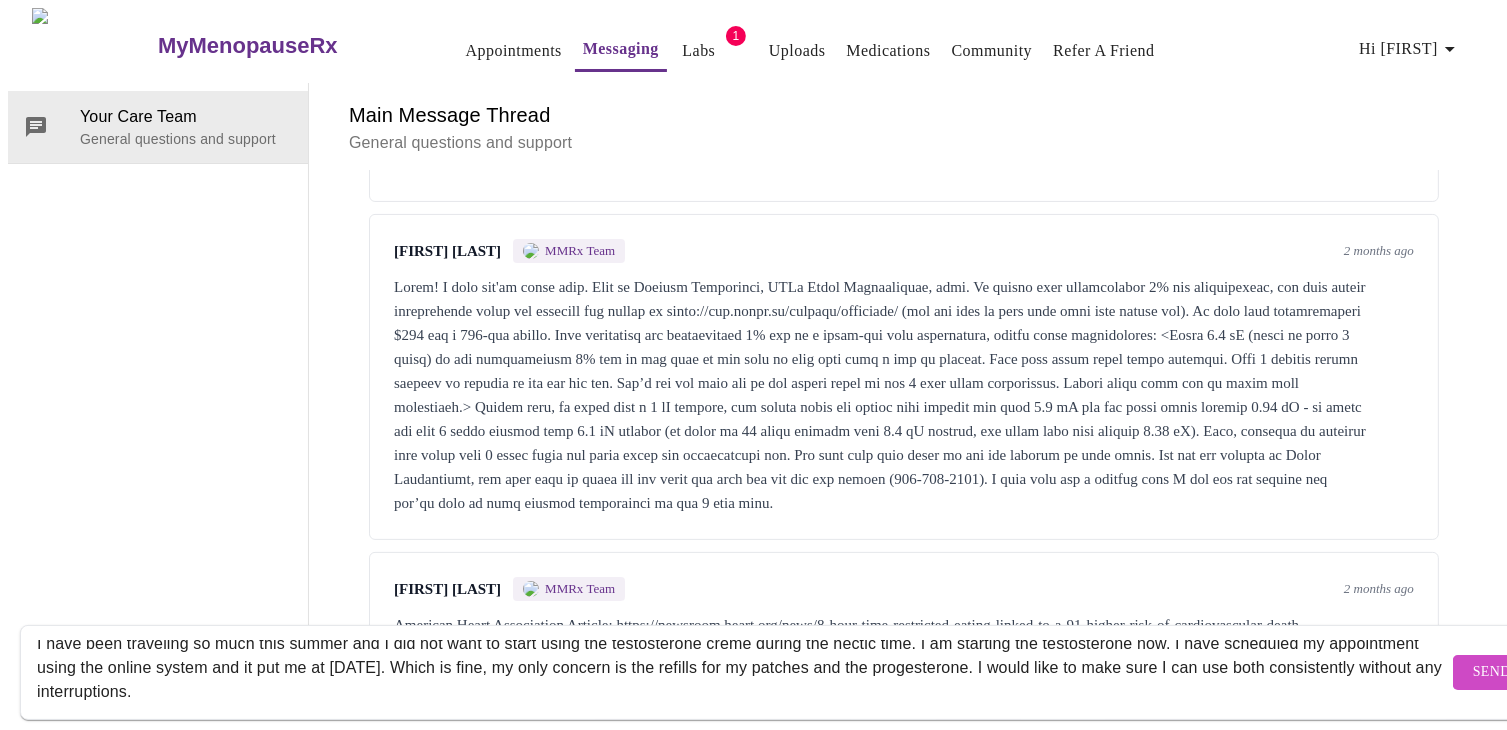 click on "Hello there
I have been traveling so much this summer and I did not want to start using the testosterone creme during the hectic time. I am starting the testosterone now. I have scheduled my appointment using the online system and it put me at [DATE]. Which is fine, my only concern is the refills for my patches and the progesterone. I would like to make sure I can use both consistently without any interruptions.
BTW I think the higher does of estrogen is the way to go - I feel better, less brain-fog, though I till forget where my phone is about 100x per day, oh well." at bounding box center (742, 672) 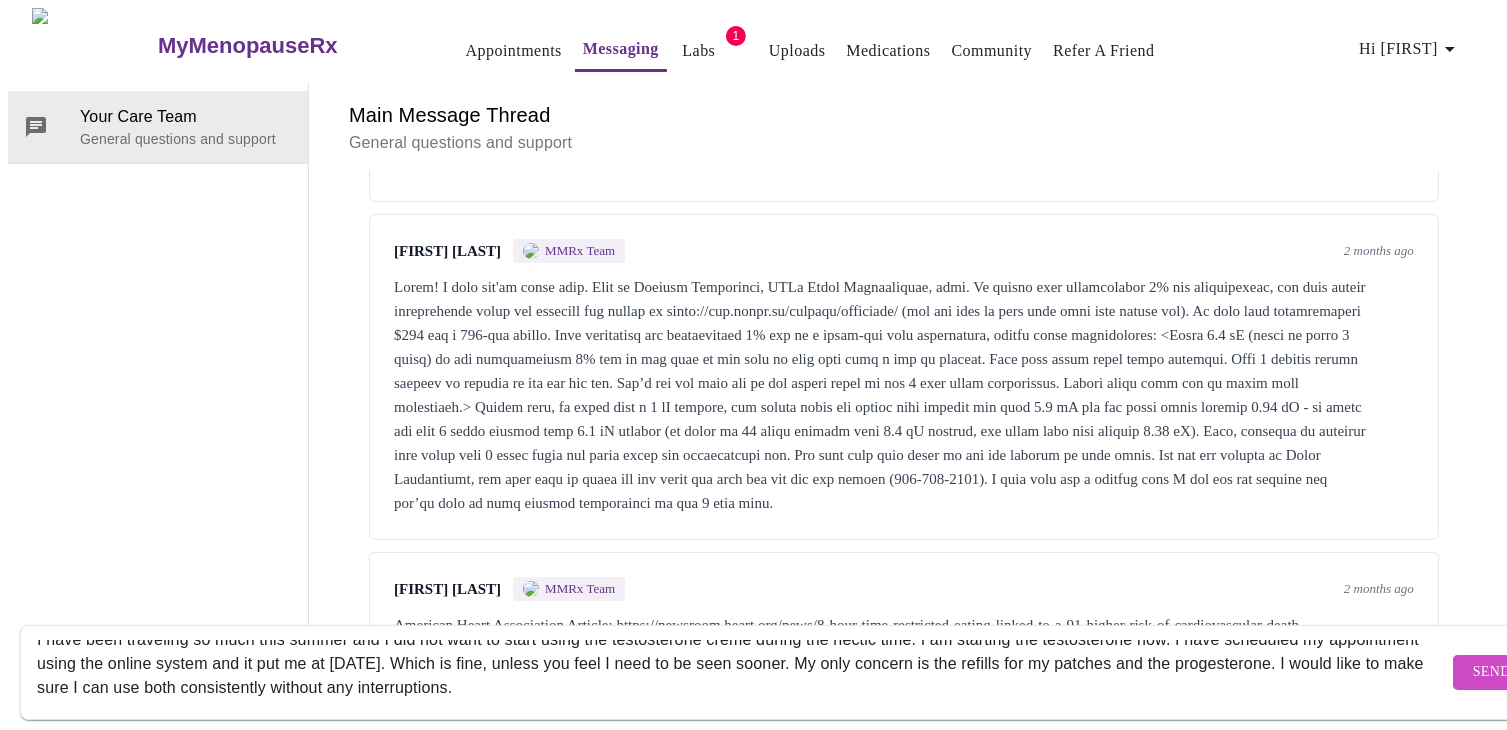 scroll, scrollTop: 49, scrollLeft: 0, axis: vertical 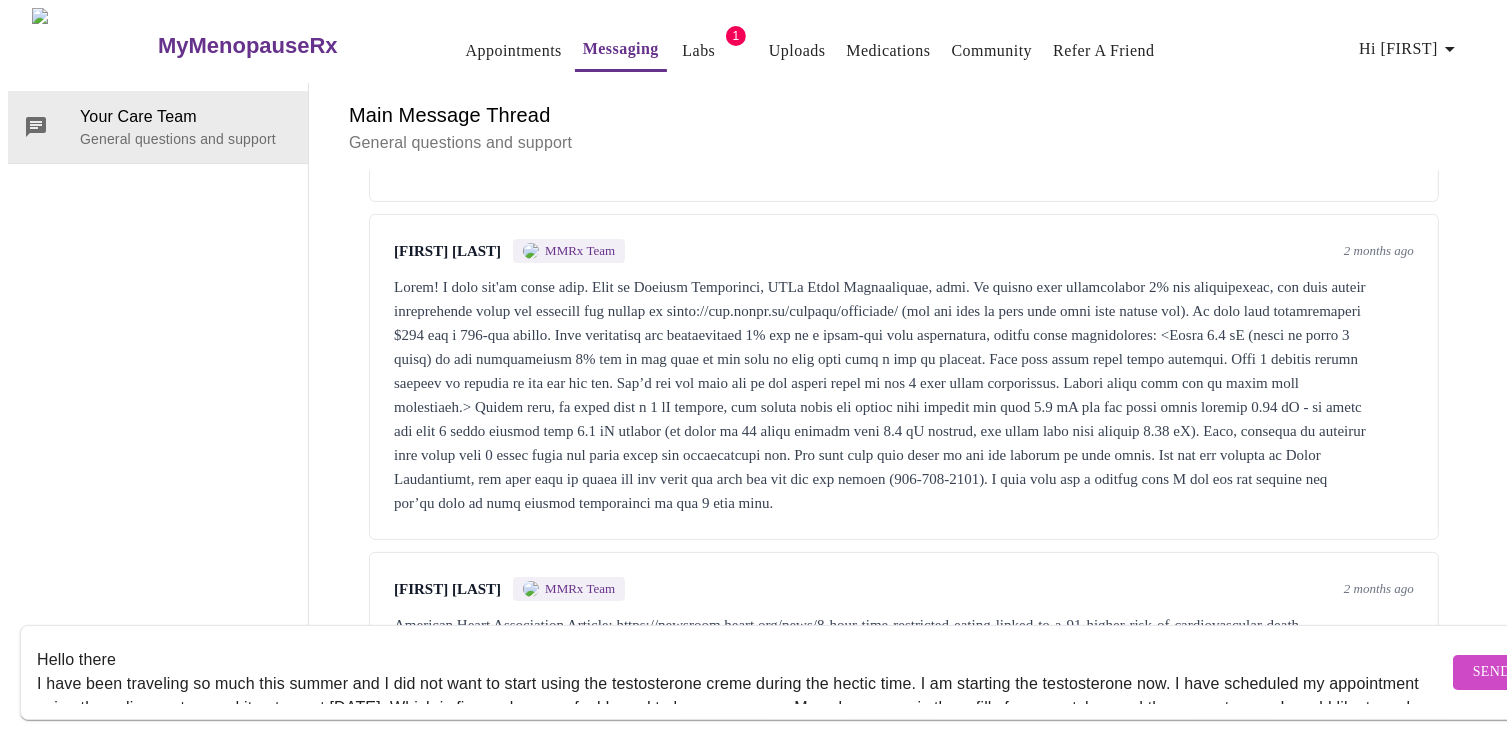 click on "Hello there
I have been traveling so much this summer and I did not want to start using the testosterone creme during the hectic time. I am starting the testosterone now. I have scheduled my appointment using the online system and it put me at [DATE]. Which is fine, unless you feel I need to be seen sooner. My only concern is the refills for my patches and the progesterone. I would like to make sure I can use both consistently without any interruptions.
BTW I think the higher does of estrogen is the way to go - I feel better, less brain-fog, though I till forget where my phone is about 100x per day, oh well." at bounding box center [742, 672] 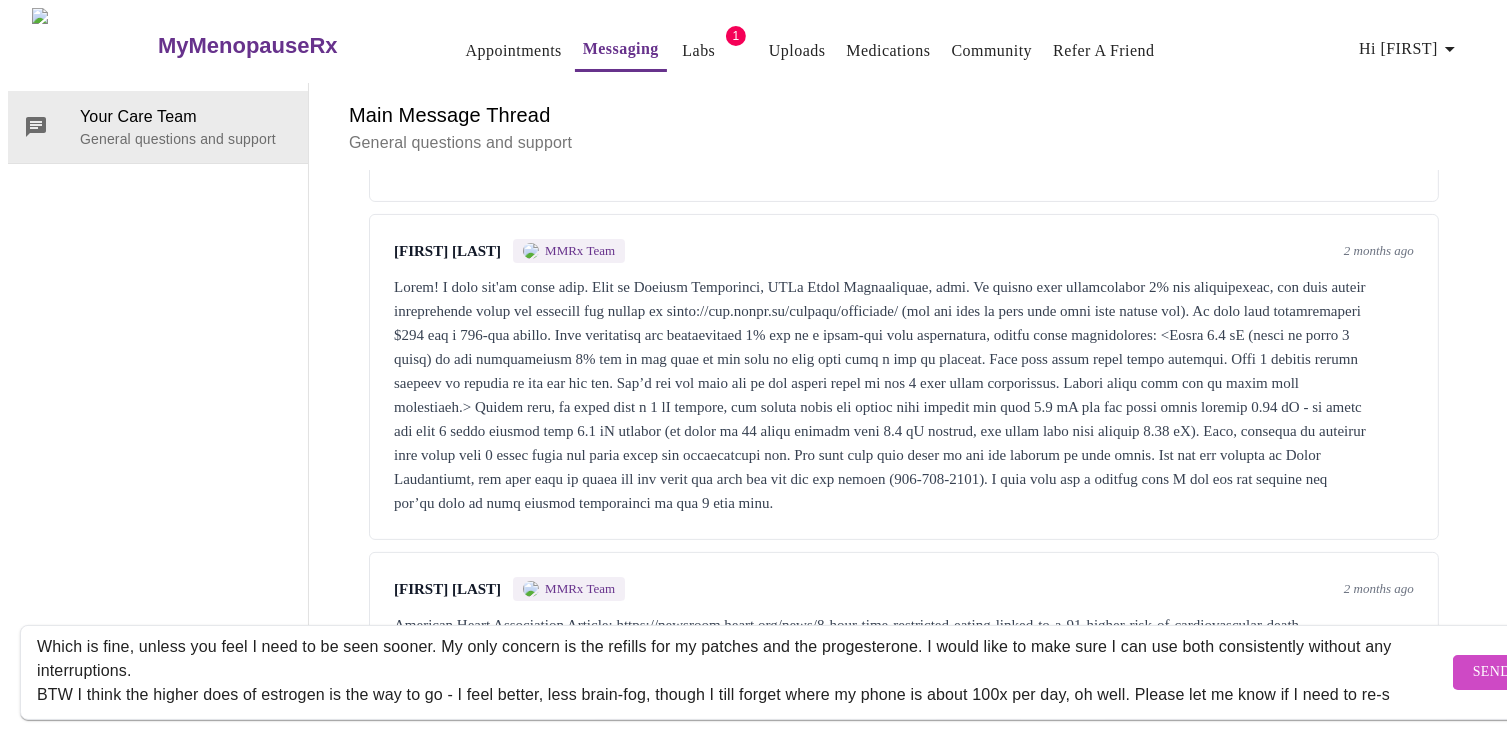 scroll, scrollTop: 109, scrollLeft: 0, axis: vertical 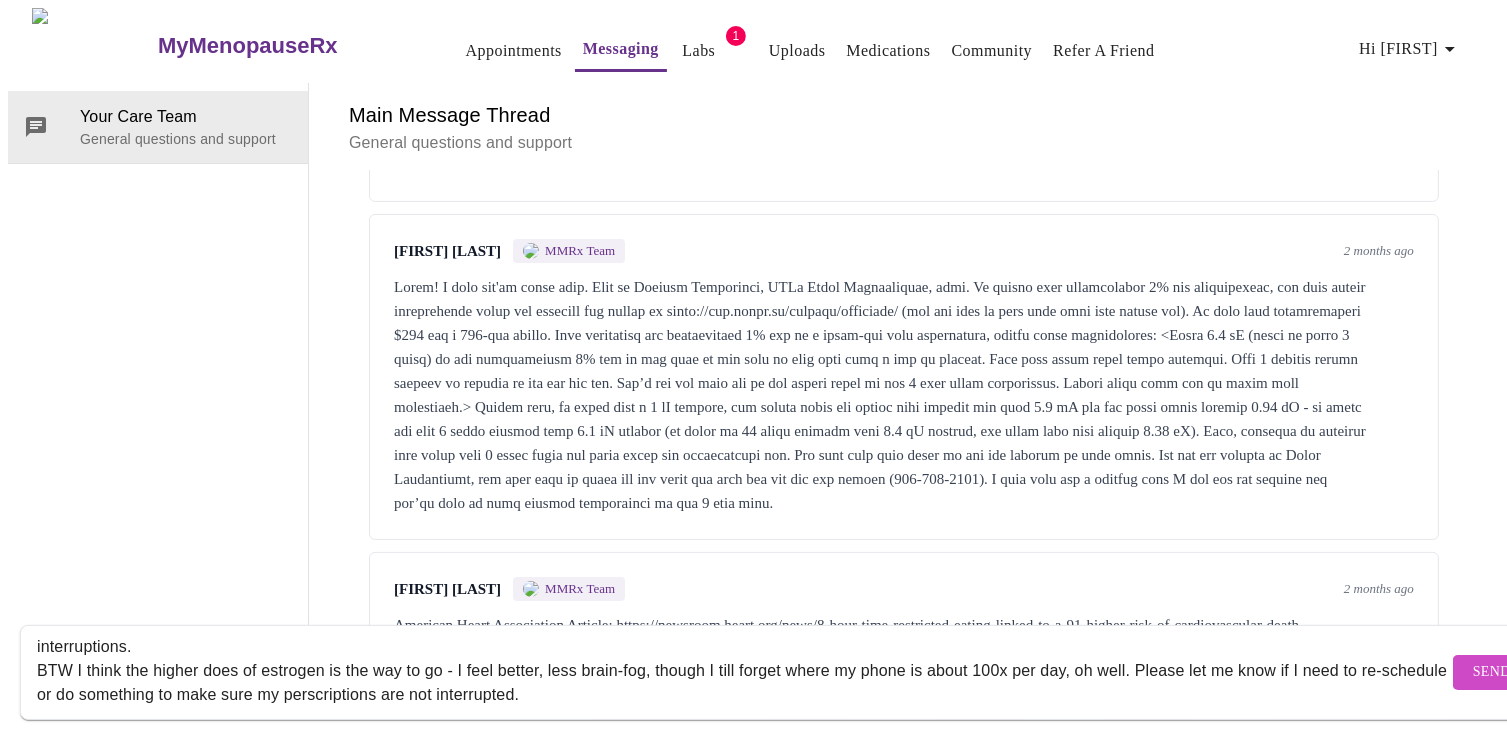 click on "Hello there
I have been traveling so much this summer and I did not want to start using the testosterone creme during the hectic time. I am starting the testosterone now and will get the labs tested within 4 weeks, I hope the order from May is still valid. I have scheduled my follow-up appointment using the online system and it put me at [DATE].
Which is fine, unless you feel I need to be seen sooner. My only concern is the refills for my patches and the progesterone. I would like to make sure I can use both consistently without any interruptions.
BTW I think the higher does of estrogen is the way to go - I feel better, less brain-fog, though I till forget where my phone is about 100x per day, oh well. Please let me know if I need to re-schedule or do something to make sure my perscriptions are not interrupted." at bounding box center (742, 672) 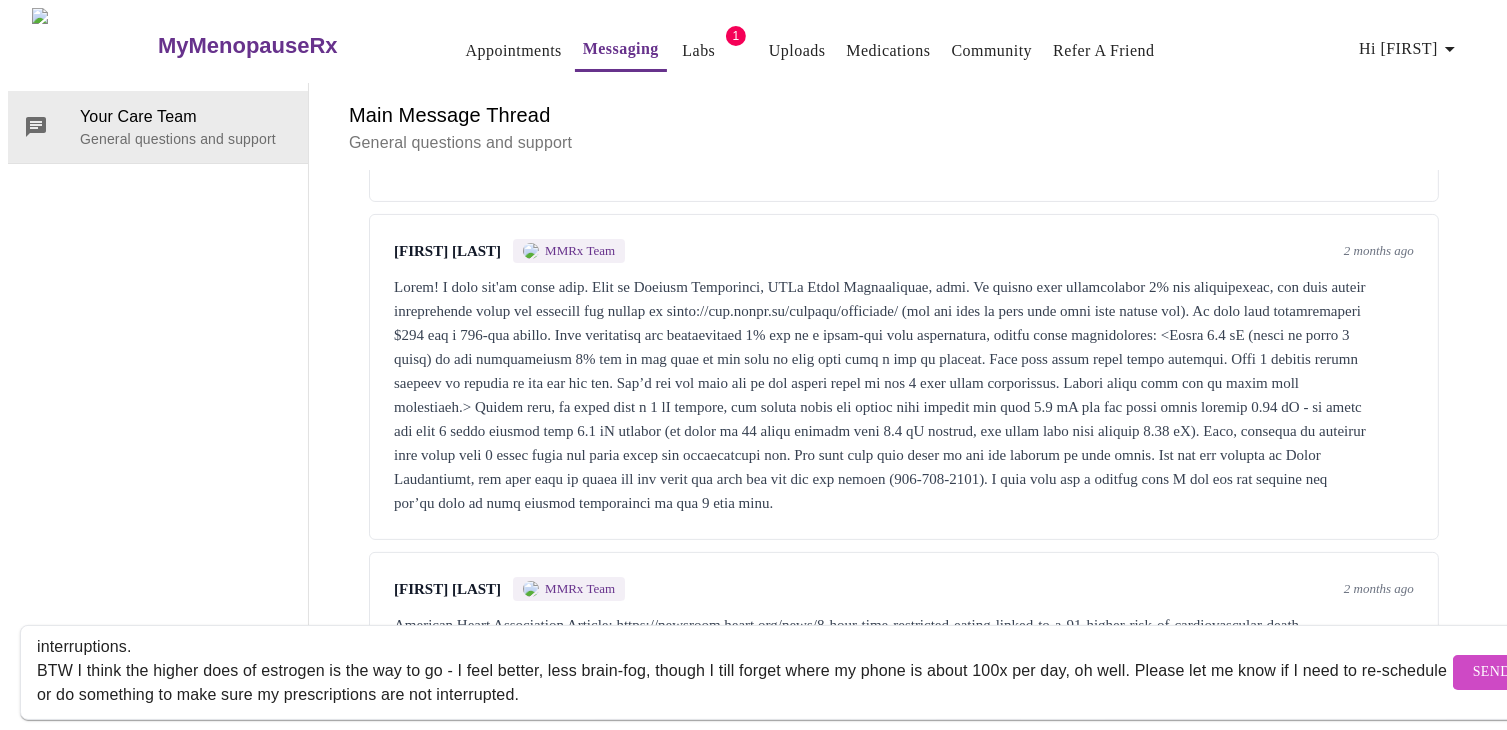 click on "Hello there
I have been traveling so much this summer and I did not want to start using the testosterone creme during the hectic time. I am starting the testosterone now and will get the labs tested within 4 weeks, I hope the order from [DATE] is still valid. I have scheduled my follow-up appointment using the online system and it put me at [DATE].
Which is fine, unless you feel I need to be seen sooner. My only concern is the refills for my patches and the progesterone. I would like to make sure I can use both consistently without any interruptions.
BTW I think the higher does of estrogen is the way to go - I feel better, less brain-fog, though I till forget where my phone is about 100x per day, oh well. Please let me know if I need to re-schedule or do something to make sure my prescriptions are not interrupted." at bounding box center (742, 672) 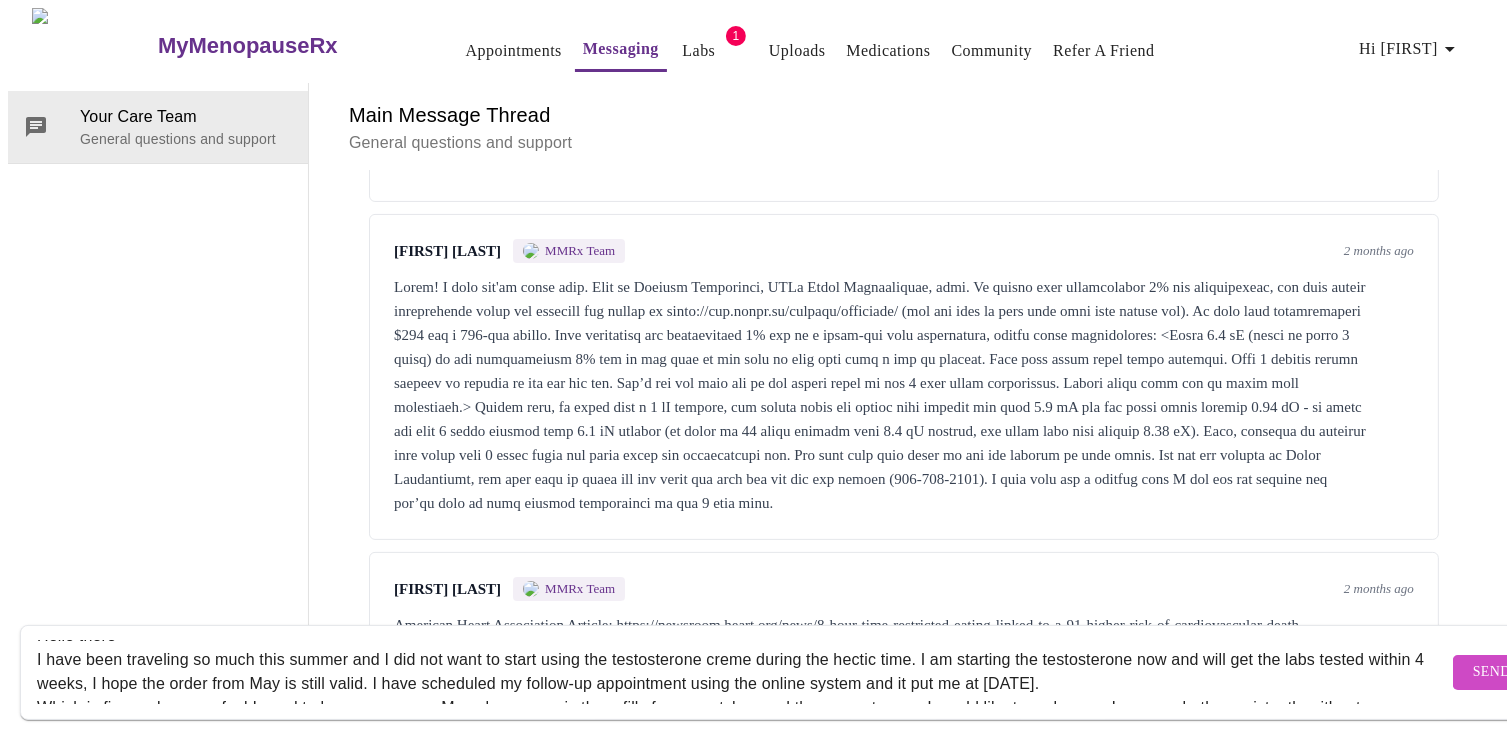 scroll, scrollTop: 0, scrollLeft: 0, axis: both 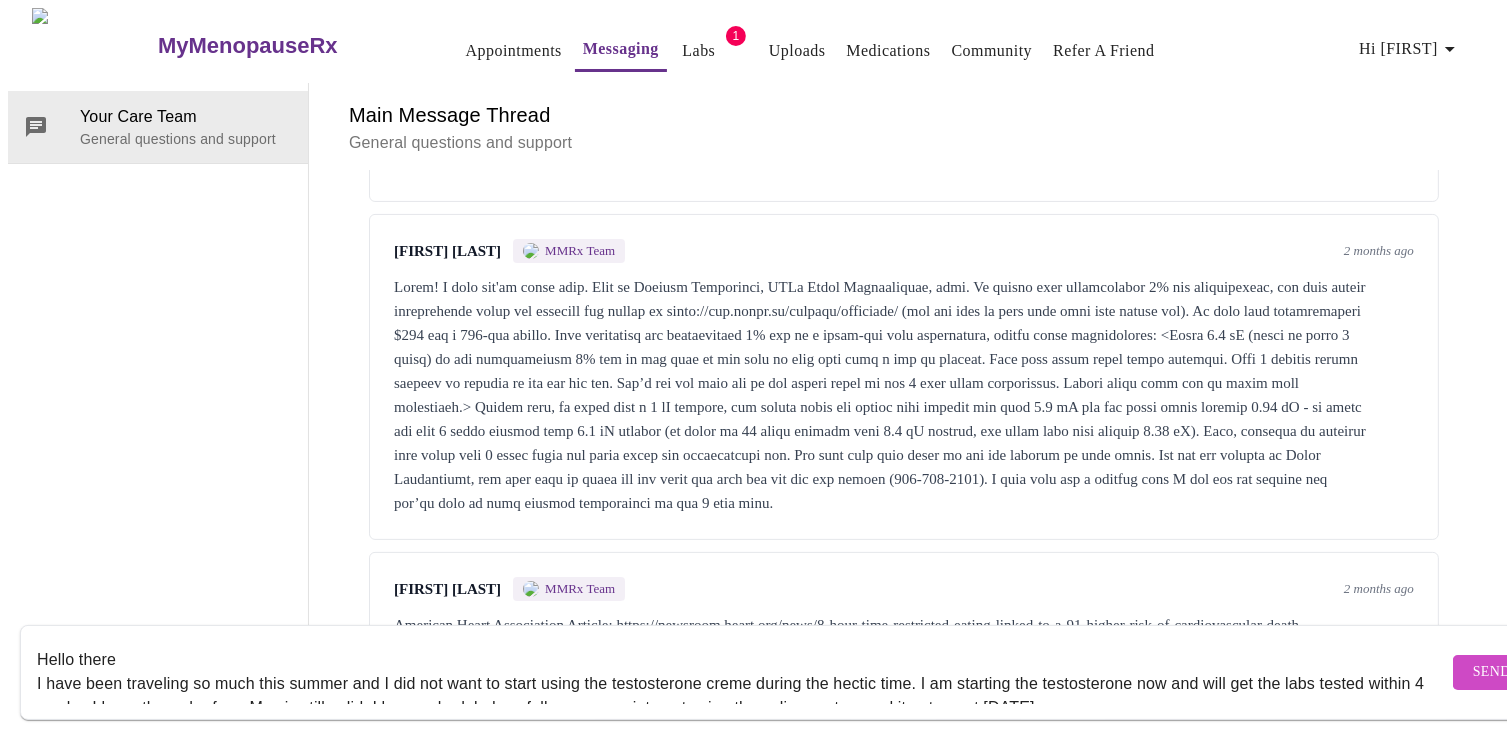 click on "Hello there
I have been traveling so much this summer and I did not want to start using the testosterone creme during the hectic time. I am starting the testosterone now and will get the labs tested within 4 weeks, I hope the order from May is still valid. I have scheduled my follow-up appointment using the online system and it put me at [DATE].
Which is fine, unless you feel I need to be seen sooner. My only concern is the refills for my patches and the progesterone. I would like to make sure I can use both consistently without any interruptions.
BTW I think the higher does of estrogen is the way to go - I feel better, less brain-fog, though I till forget where my phone is about 100x per day, oh well. Please let me know if I need to re-schedule or do something to make sure my prescriptions are not interrupted. Best wishes, [LAST]" at bounding box center (742, 672) 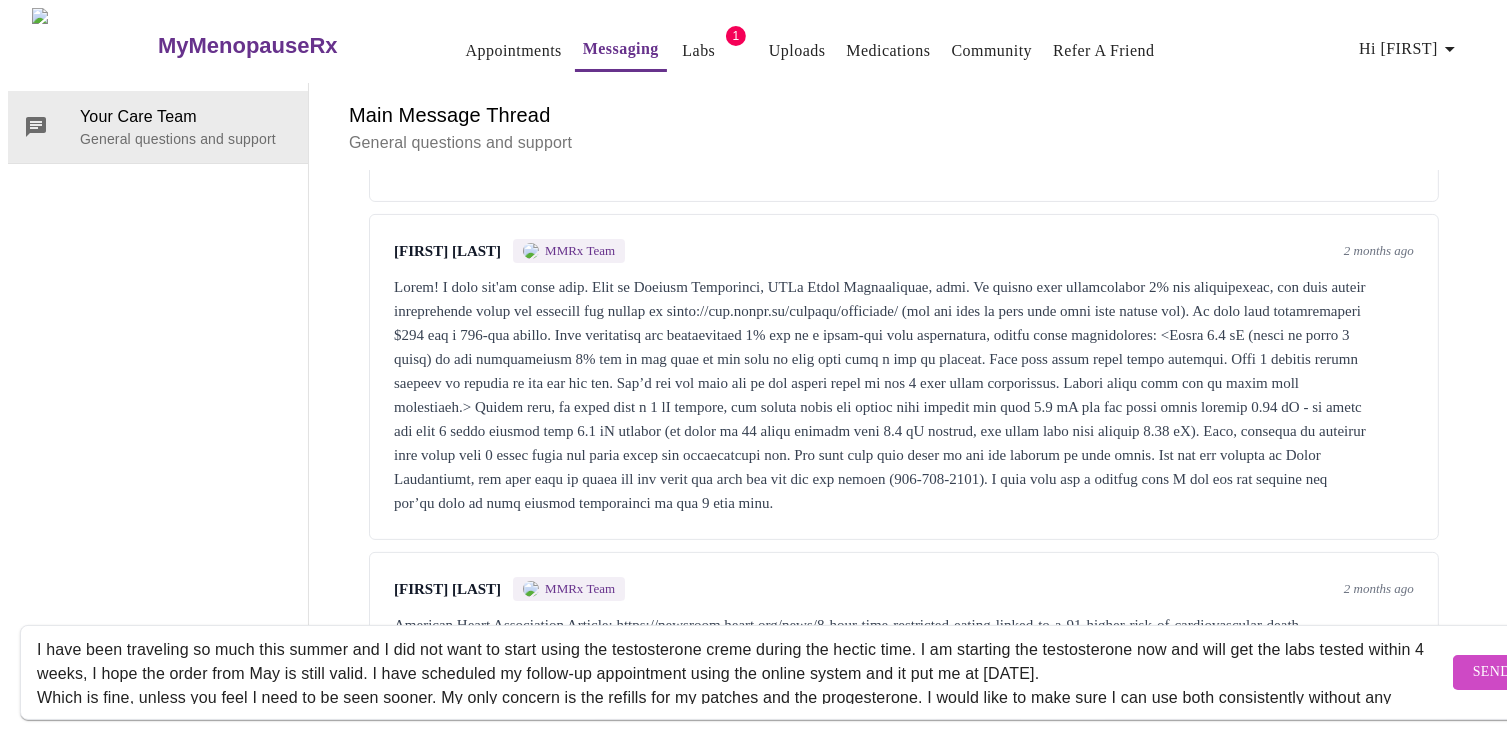 scroll, scrollTop: 34, scrollLeft: 0, axis: vertical 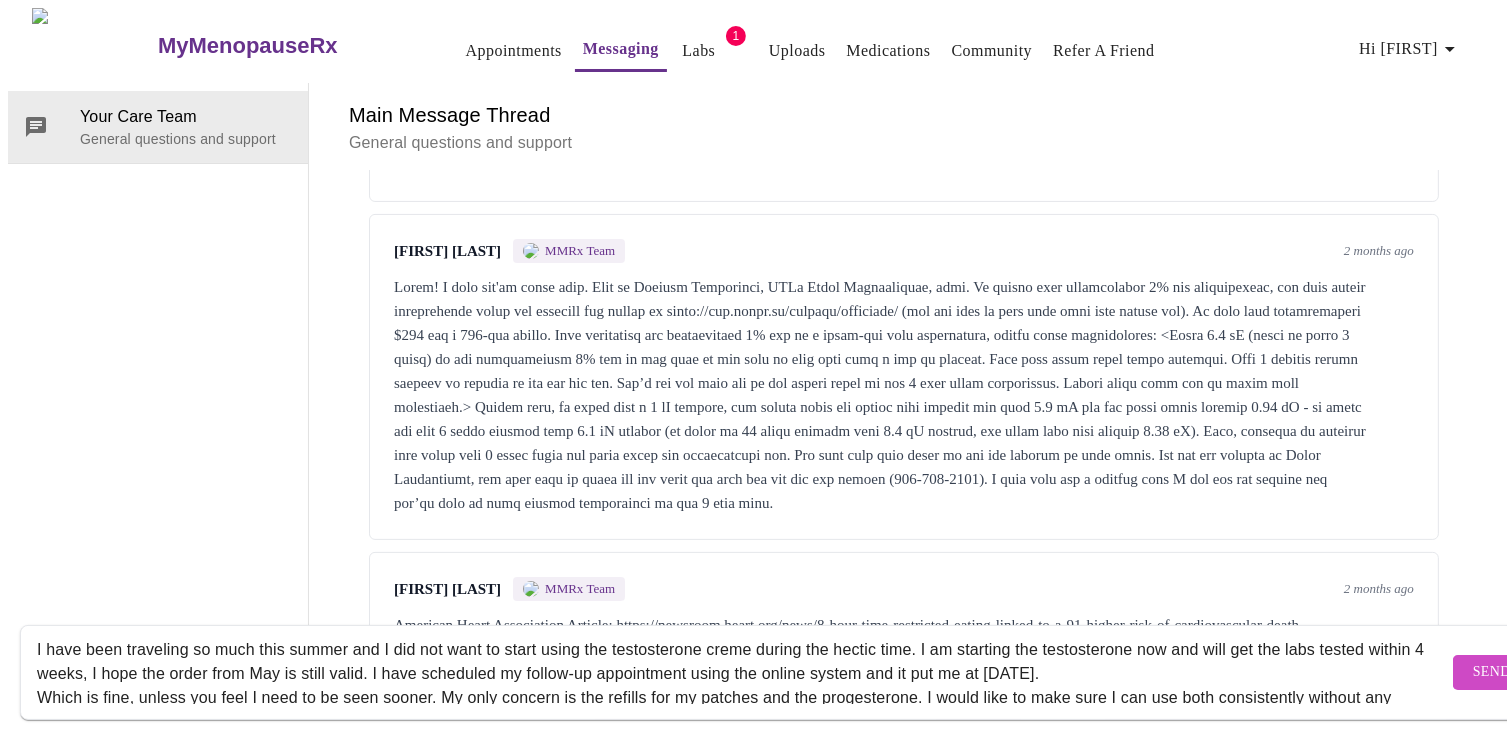 type on "Hello there,
I have been traveling so much this summer and I did not want to start using the testosterone creme during the hectic time. I am starting the testosterone now and will get the labs tested within 4 weeks, I hope the order from May is still valid. I have scheduled my follow-up appointment using the online system and it put me at [DATE].
Which is fine, unless you feel I need to be seen sooner. My only concern is the refills for my patches and the progesterone. I would like to make sure I can use both consistently without any interruptions.
BTW I think the higher does of estrogen is the way to go - I feel better, less brain-fog, though I till forget where my phone is about 100x per day, oh well. Please let me know if I need to re-schedule or do something to make sure my prescriptions are not interrupted. Best wishes, [NAME]" 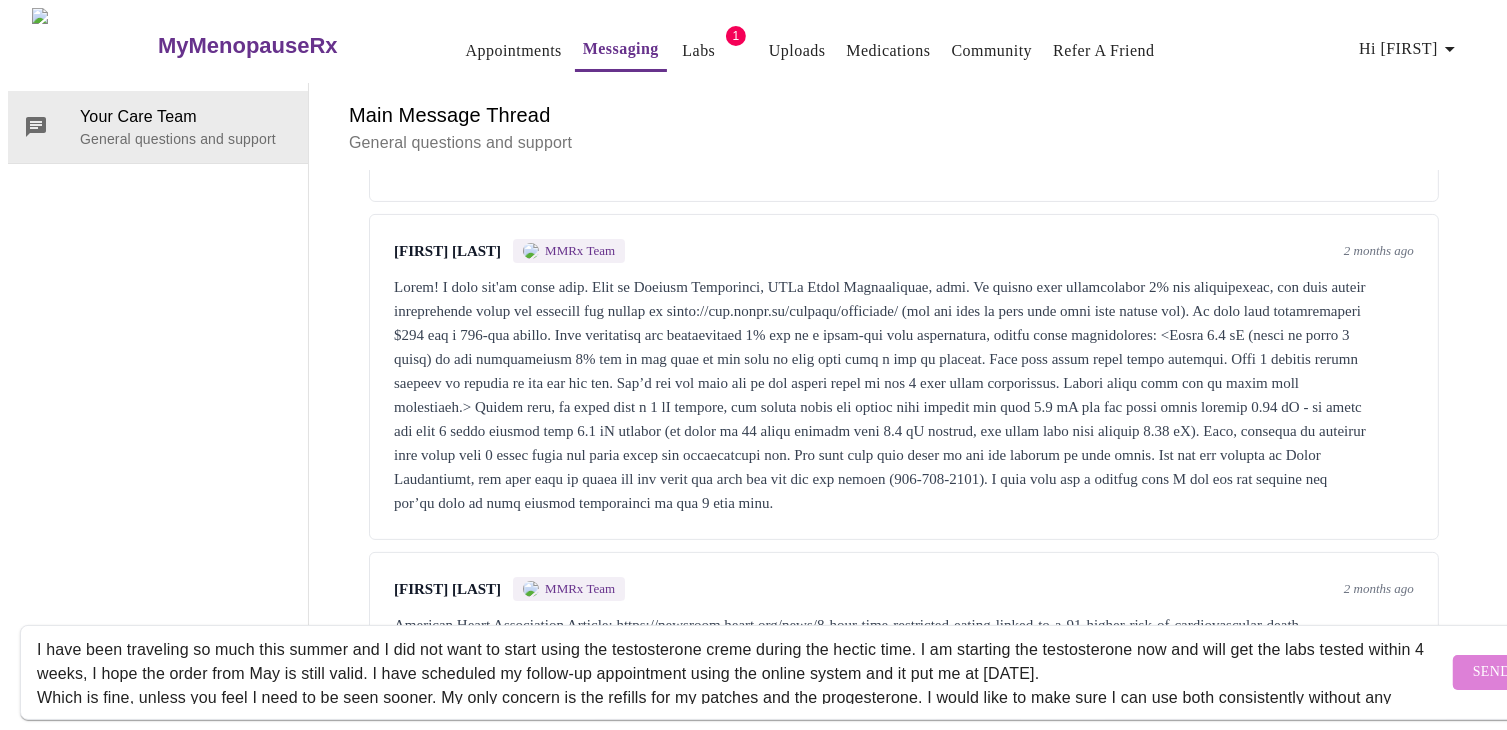 click on "Send" at bounding box center [1492, 672] 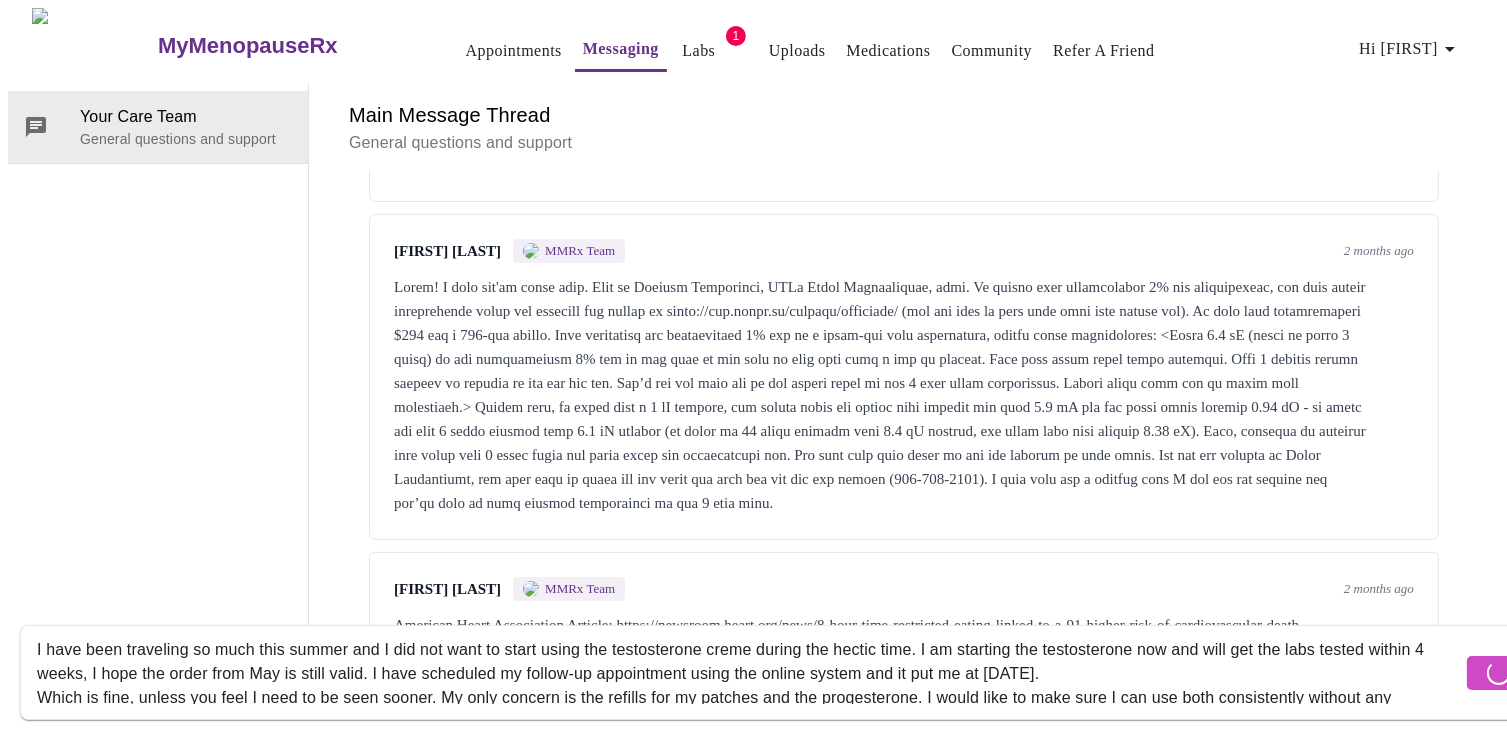 type 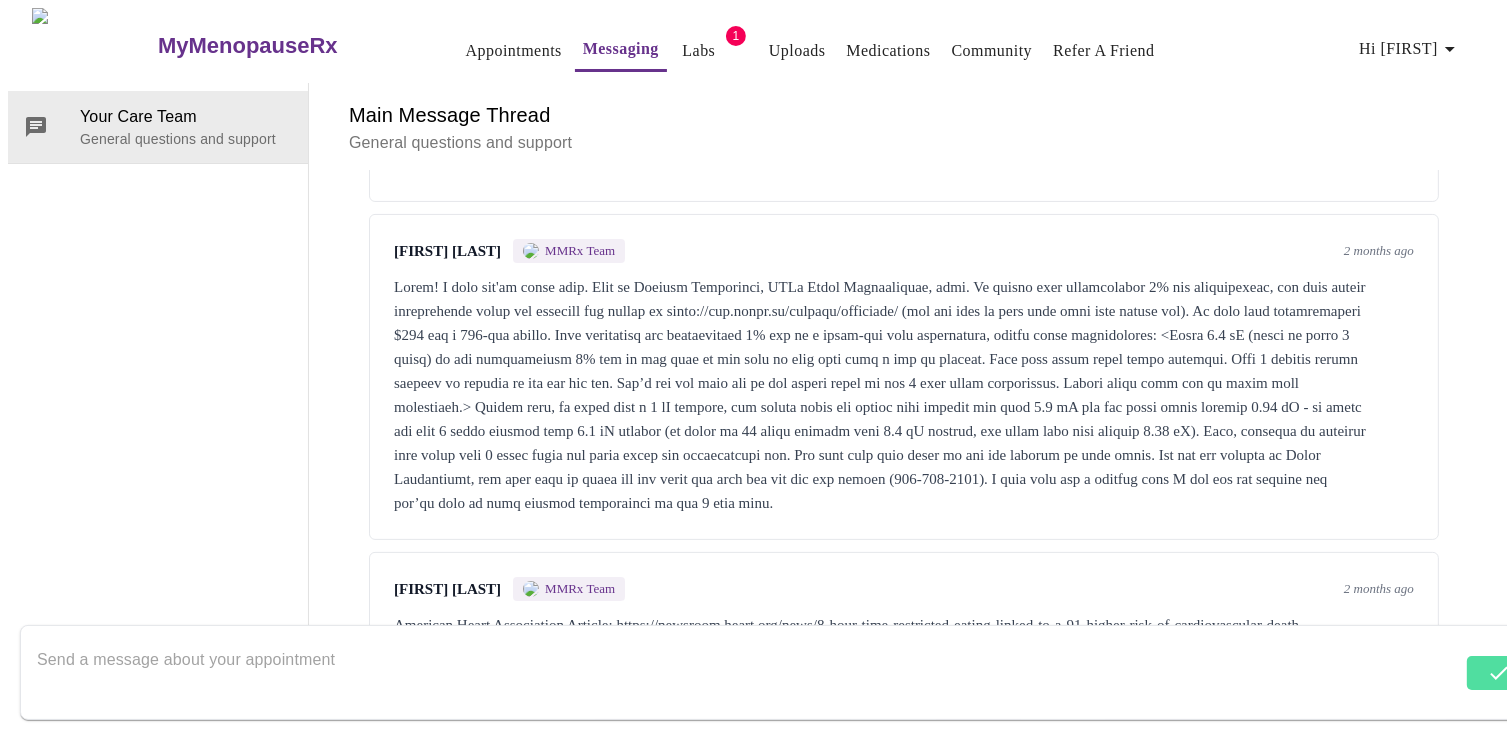 scroll, scrollTop: 0, scrollLeft: 0, axis: both 